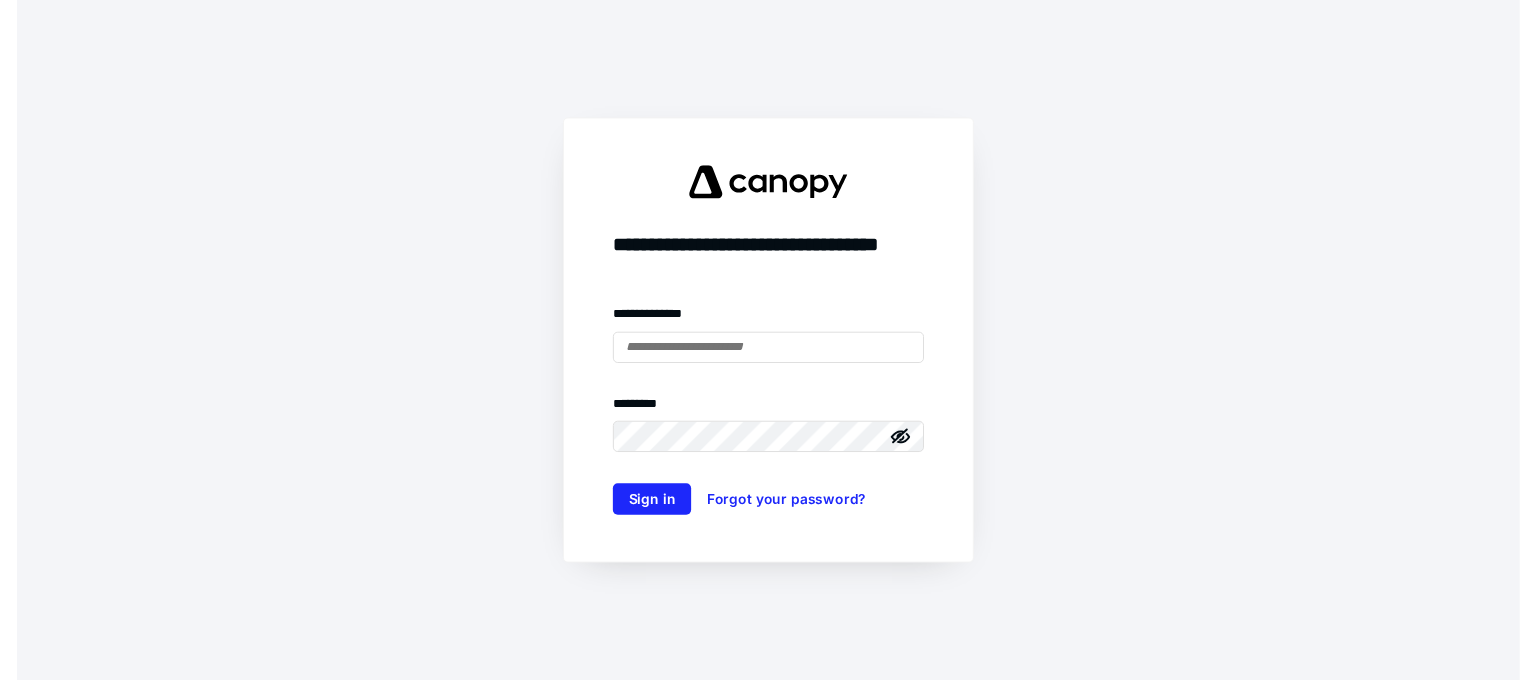 scroll, scrollTop: 0, scrollLeft: 0, axis: both 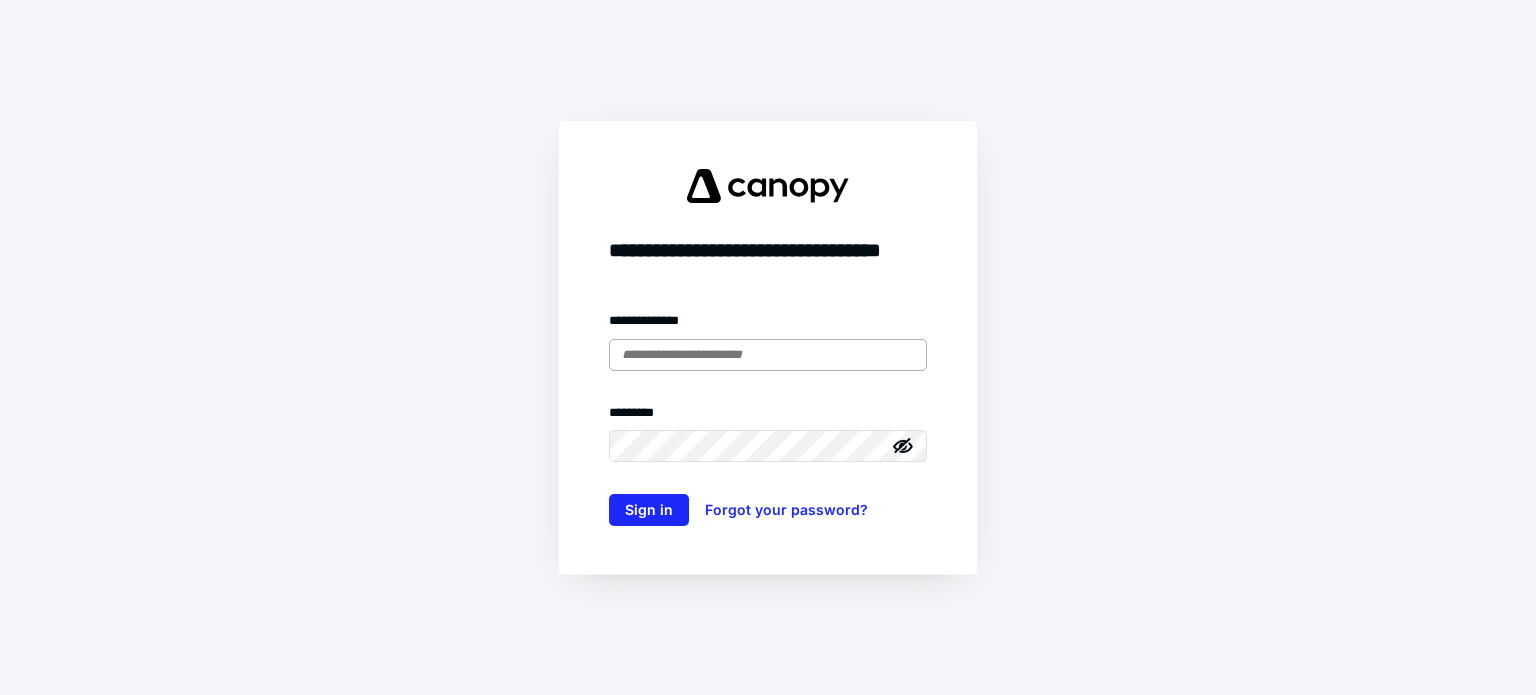 click at bounding box center (768, 355) 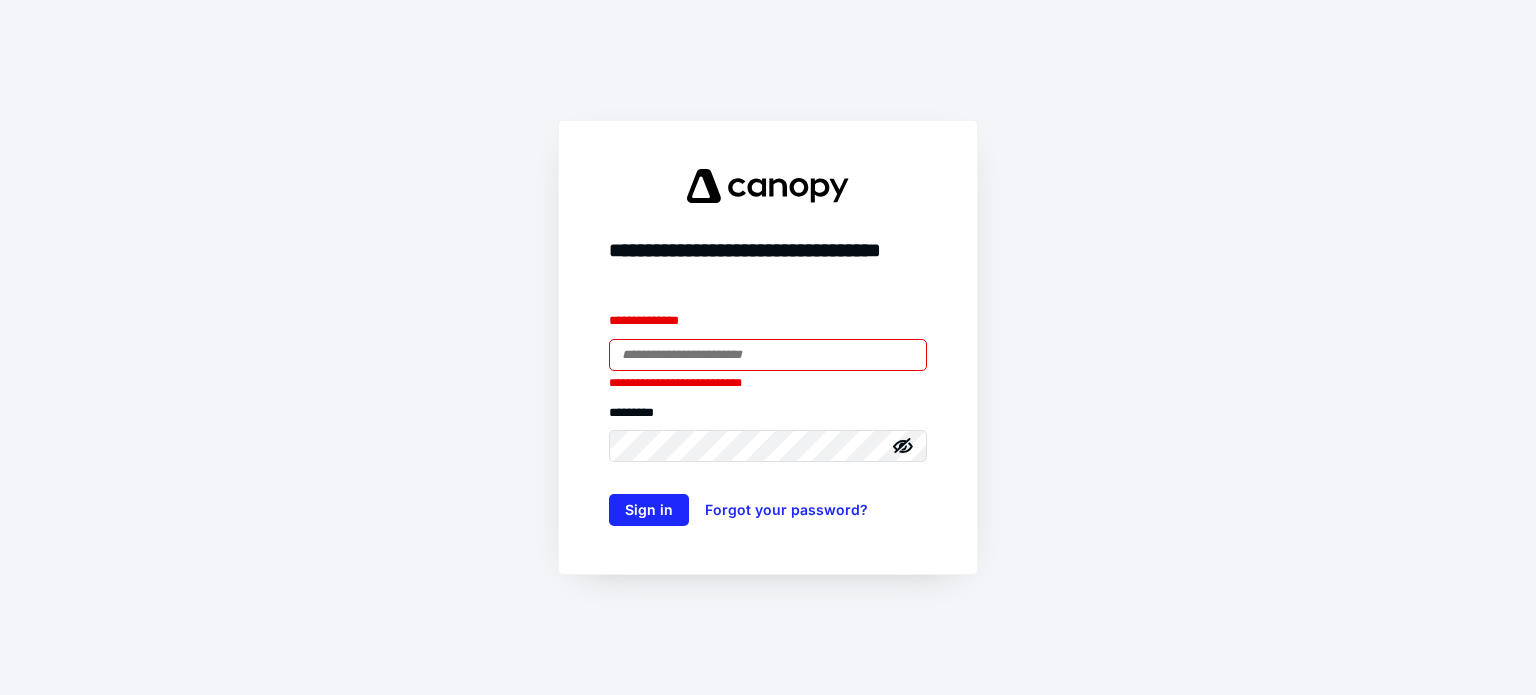 type on "**********" 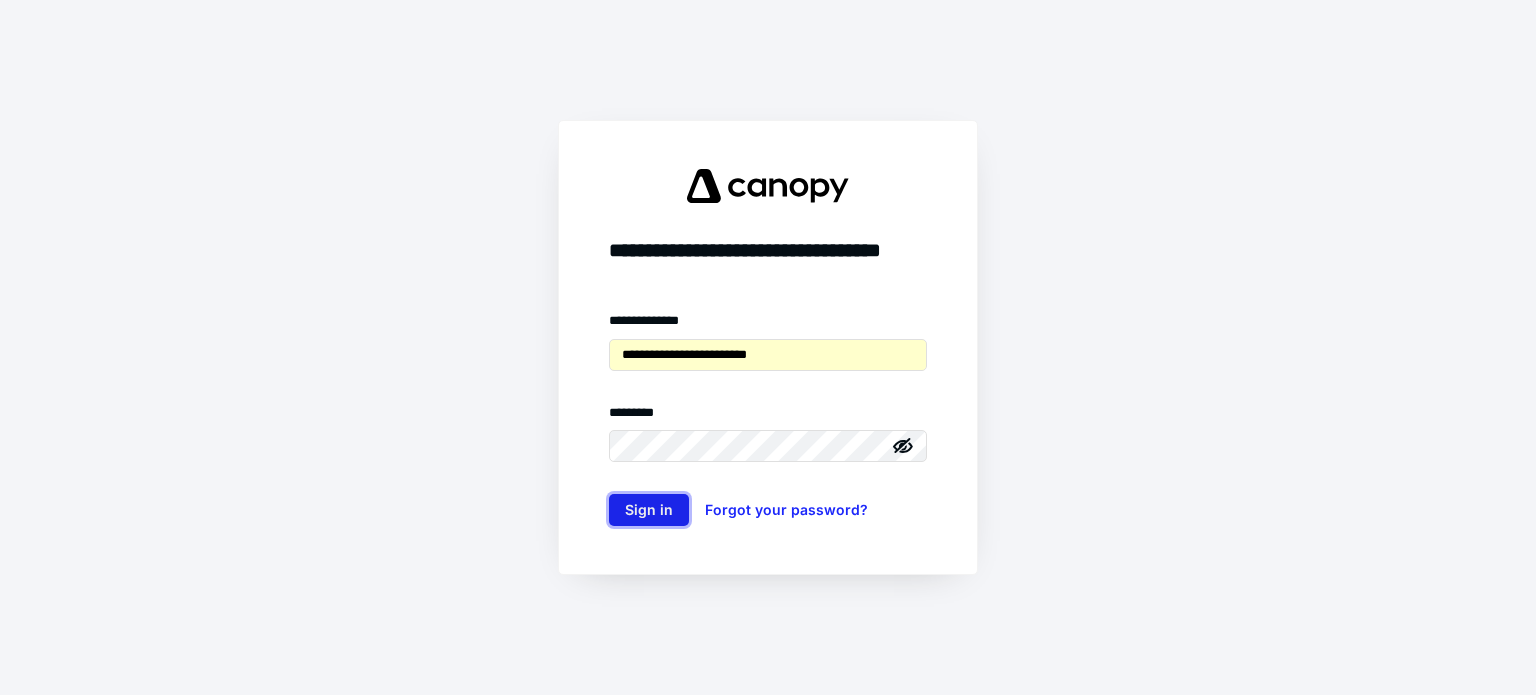 click on "Sign in" at bounding box center [649, 510] 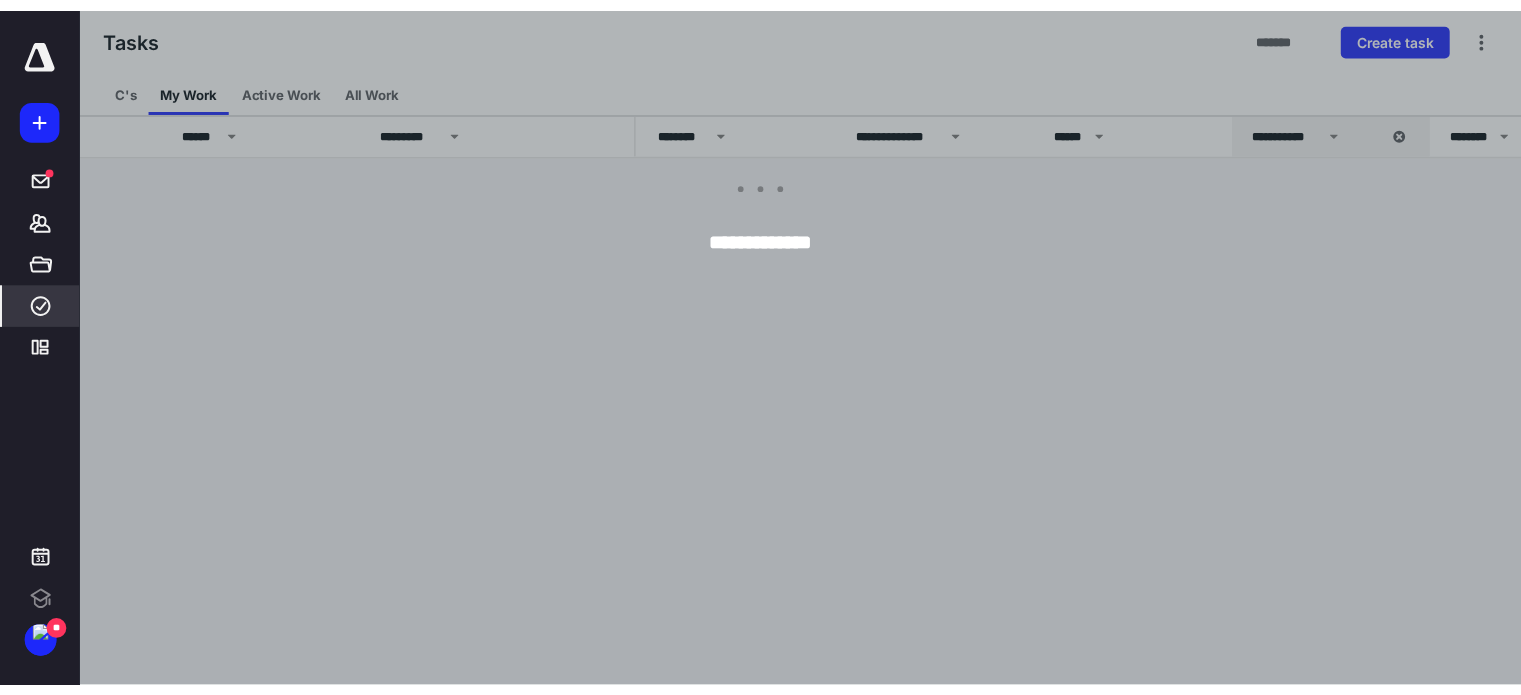 scroll, scrollTop: 0, scrollLeft: 0, axis: both 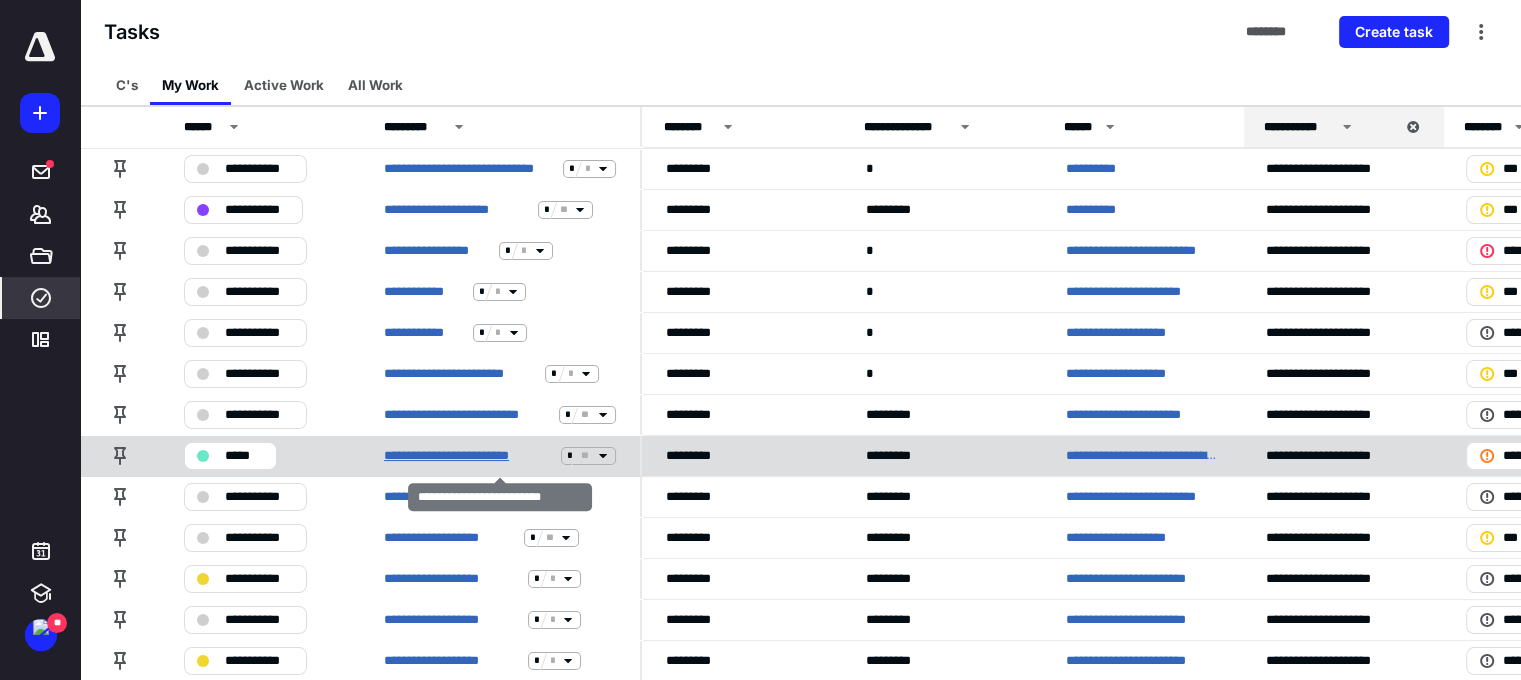 click on "**********" at bounding box center (468, 456) 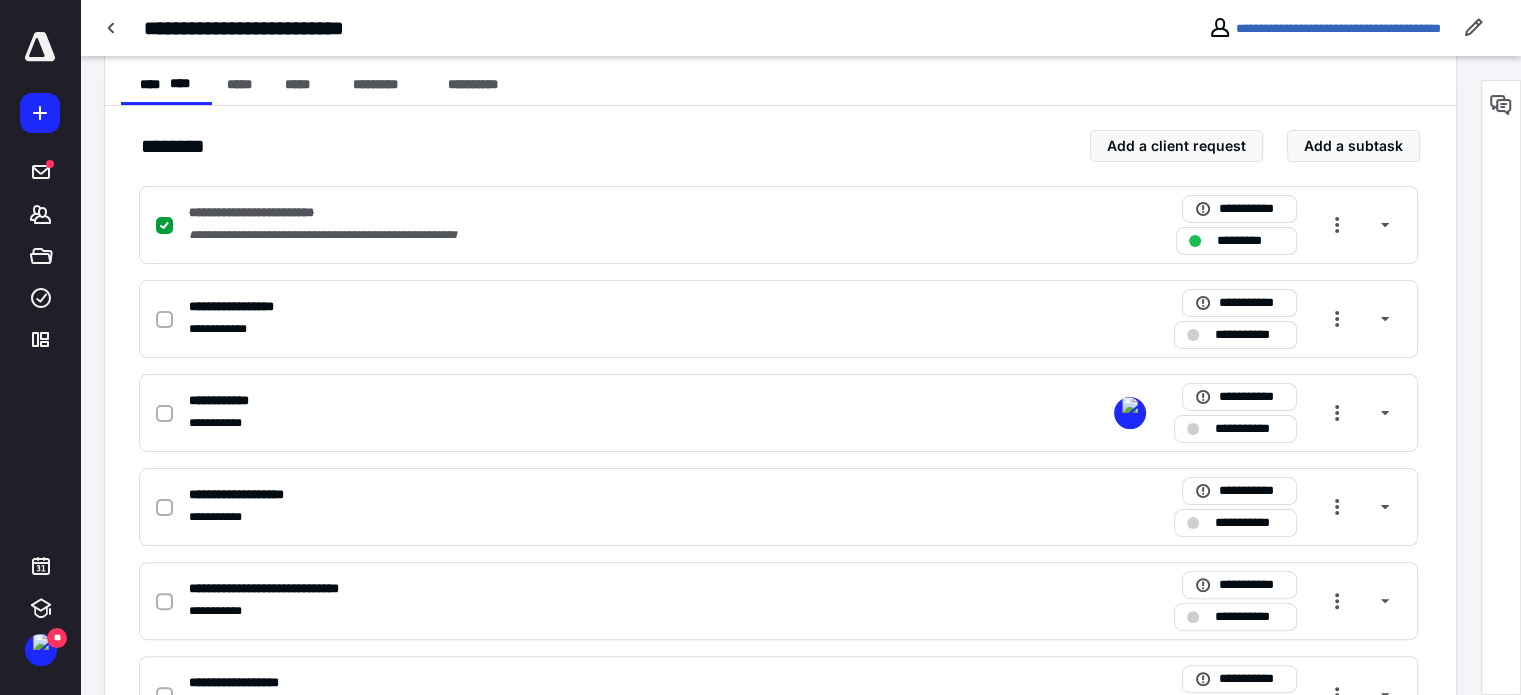 scroll, scrollTop: 400, scrollLeft: 0, axis: vertical 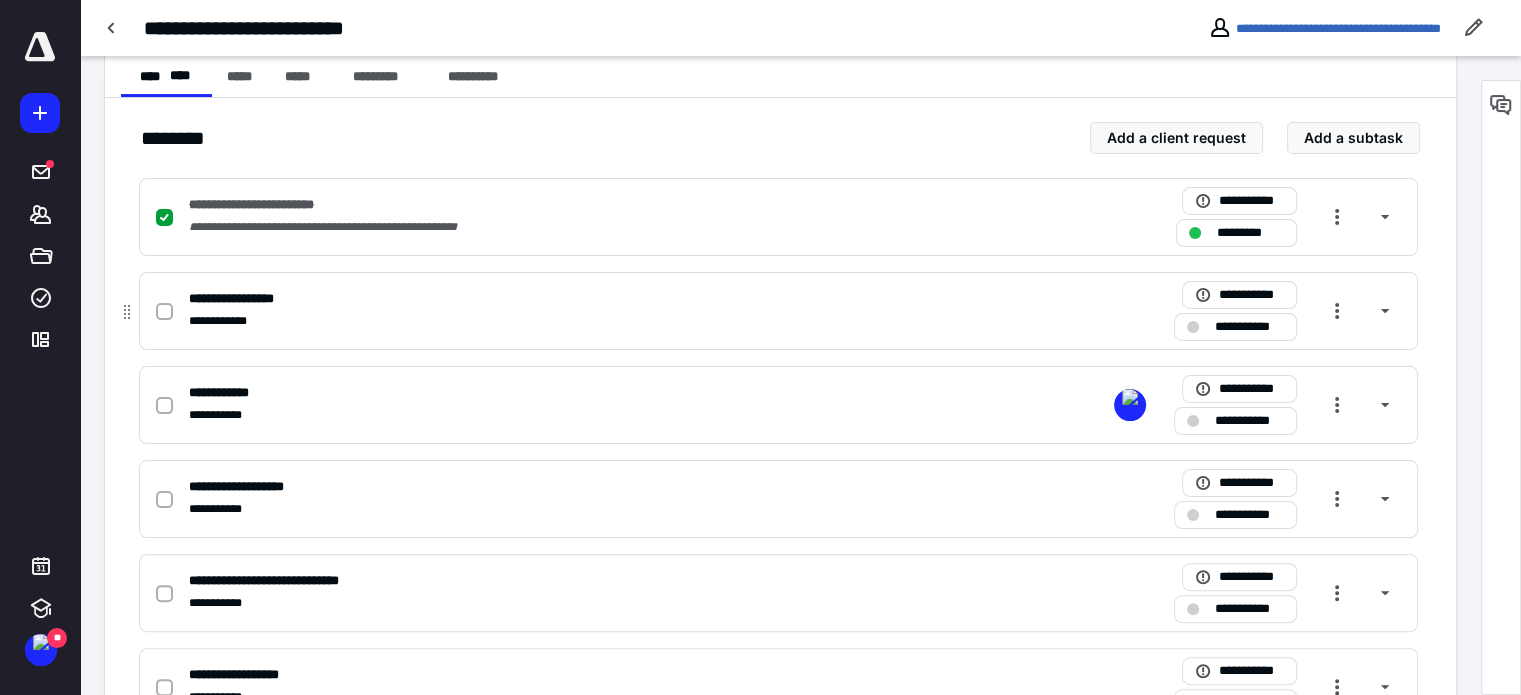 drag, startPoint x: 158, startPoint y: 307, endPoint x: 154, endPoint y: 318, distance: 11.7046995 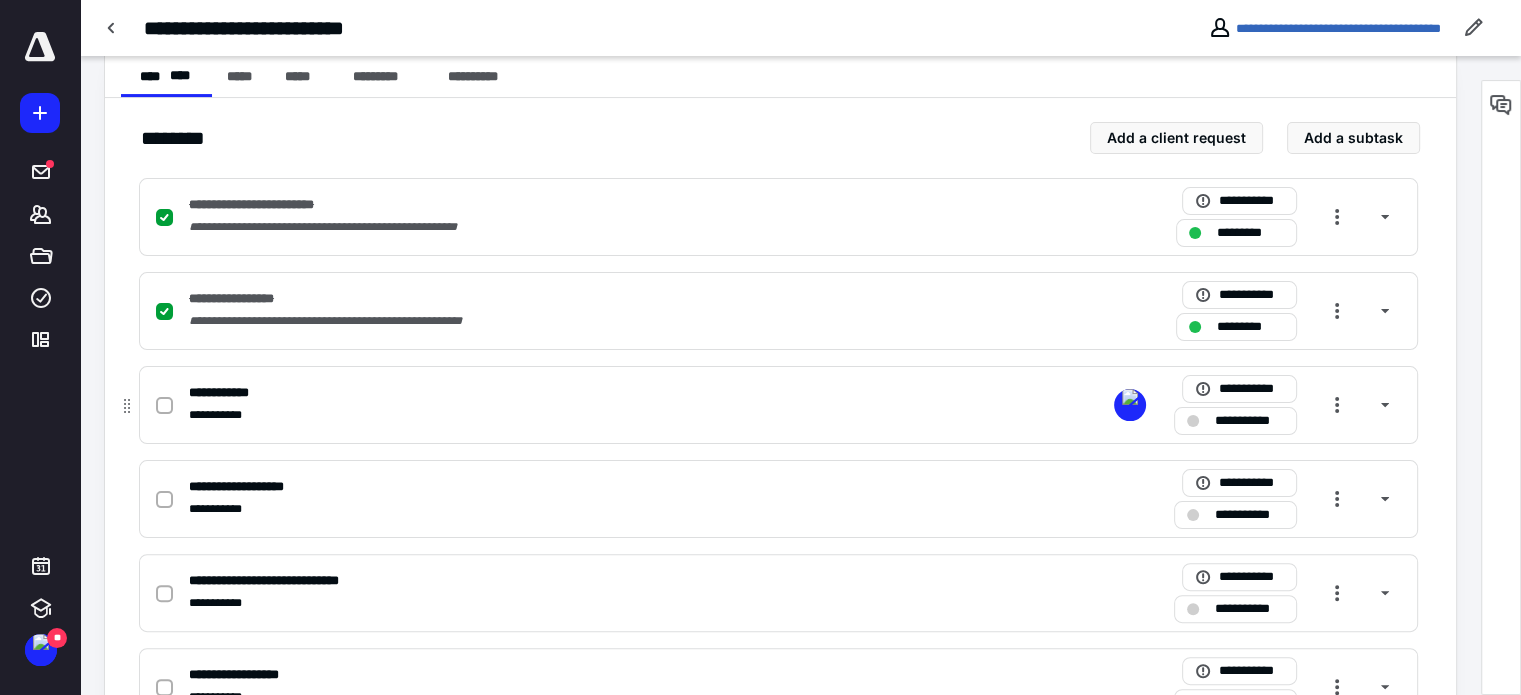 click 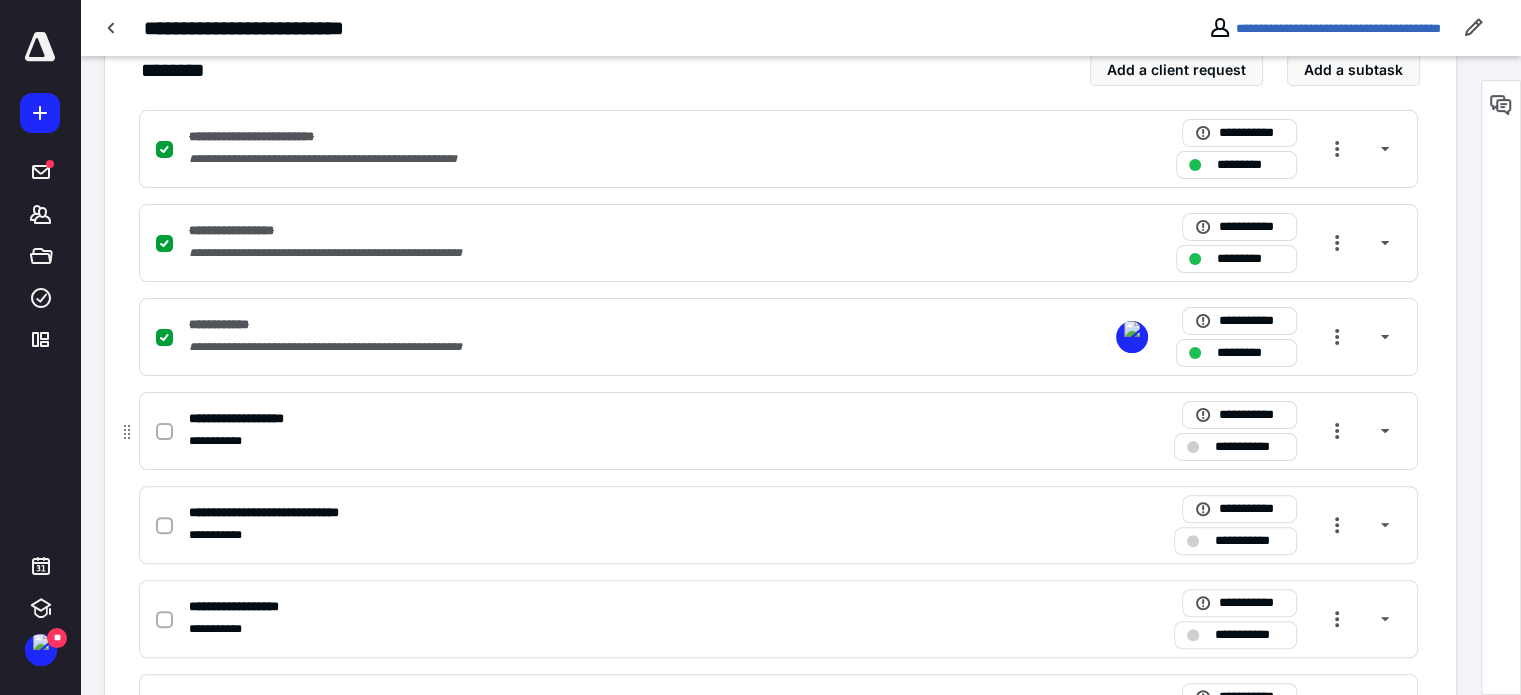 scroll, scrollTop: 600, scrollLeft: 0, axis: vertical 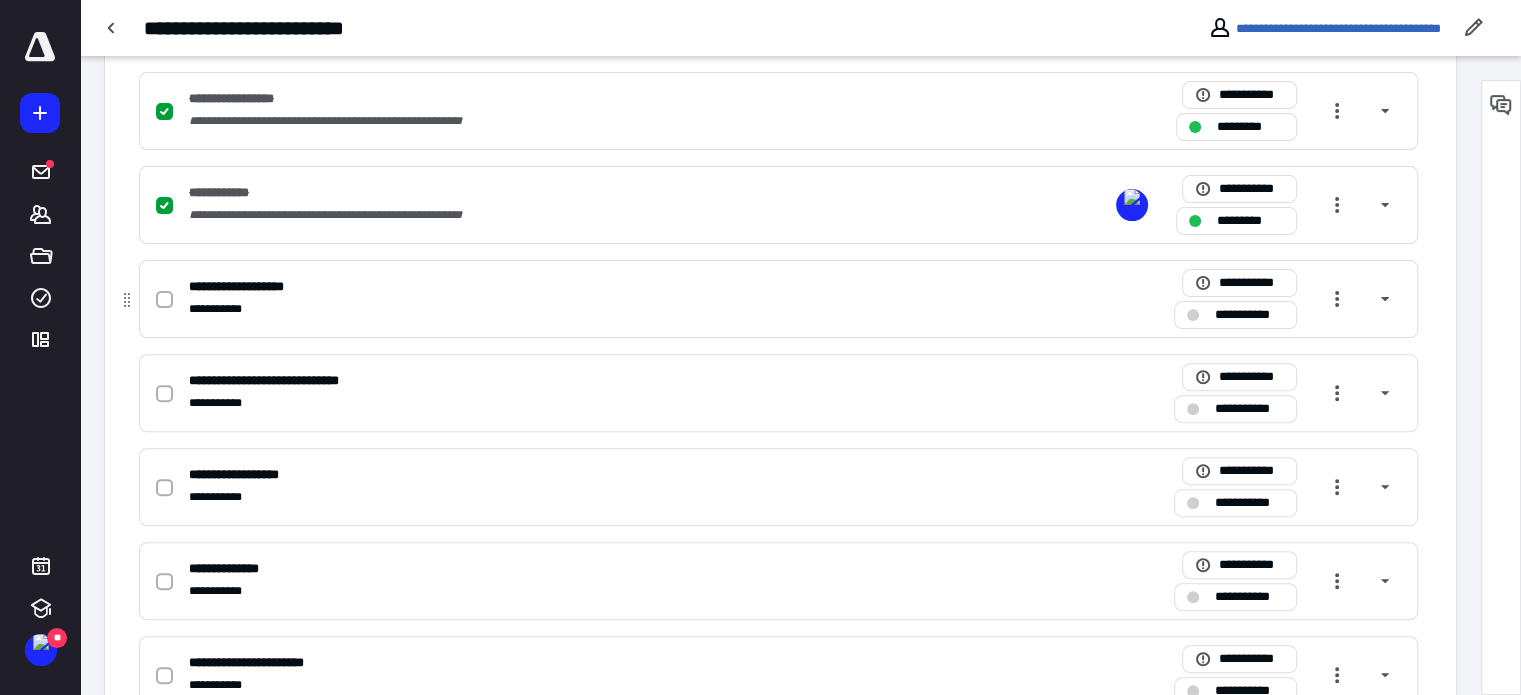 click 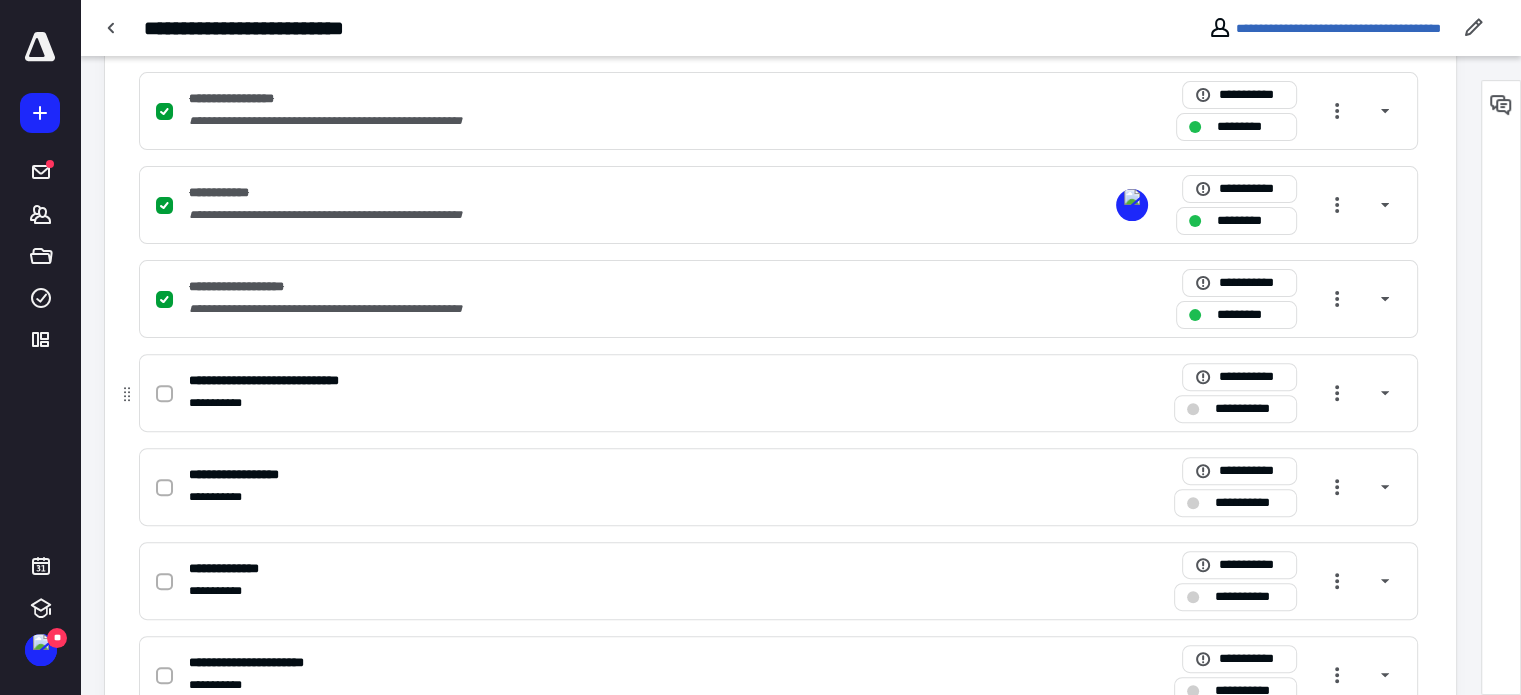 click at bounding box center [164, 394] 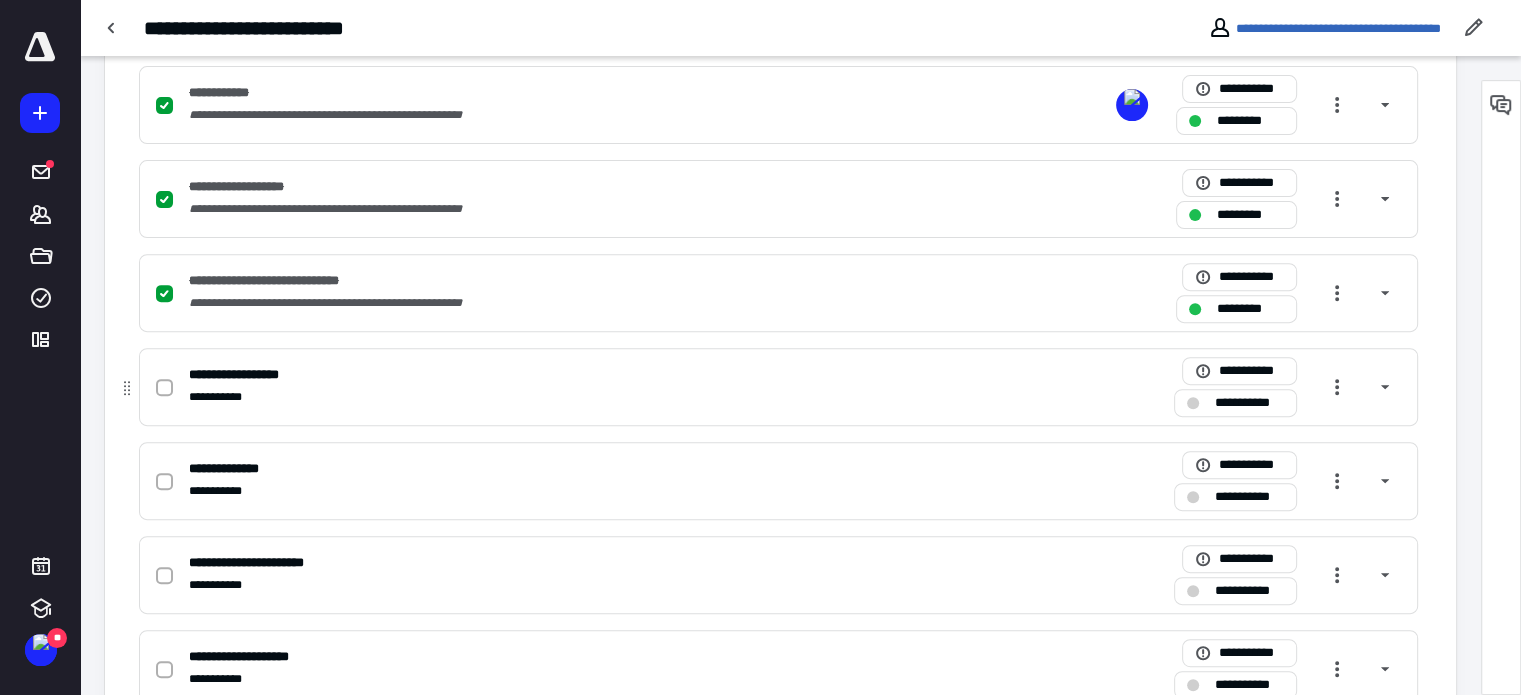 scroll, scrollTop: 800, scrollLeft: 0, axis: vertical 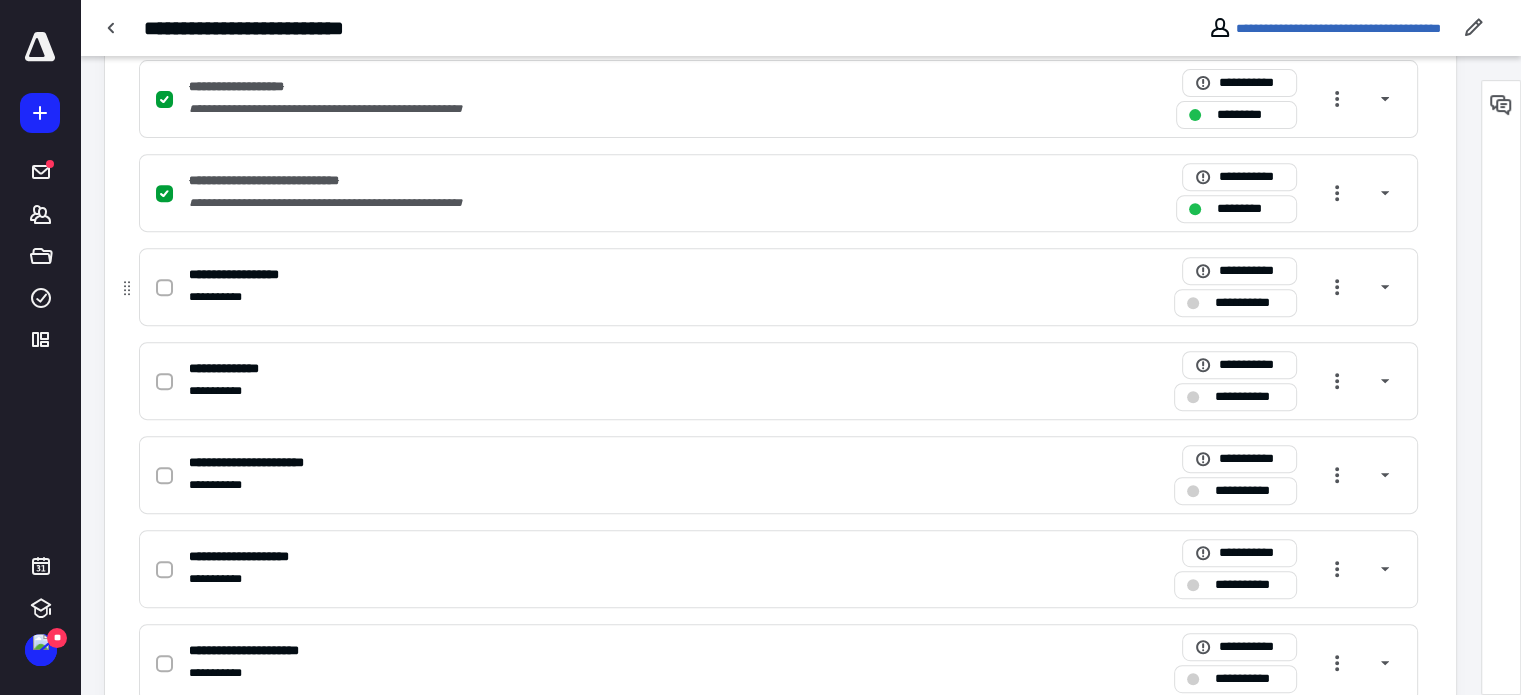 click on "**********" at bounding box center [1235, 303] 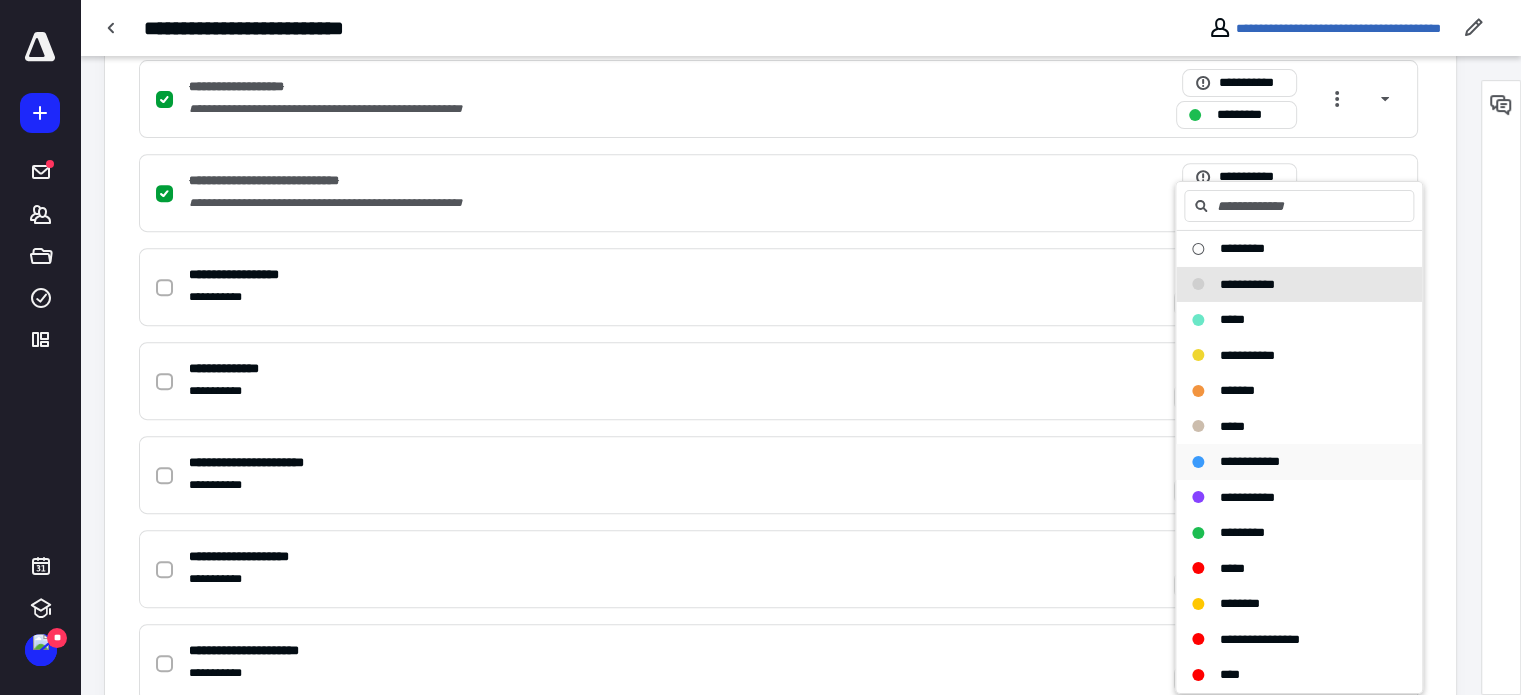 click on "**********" at bounding box center [1250, 461] 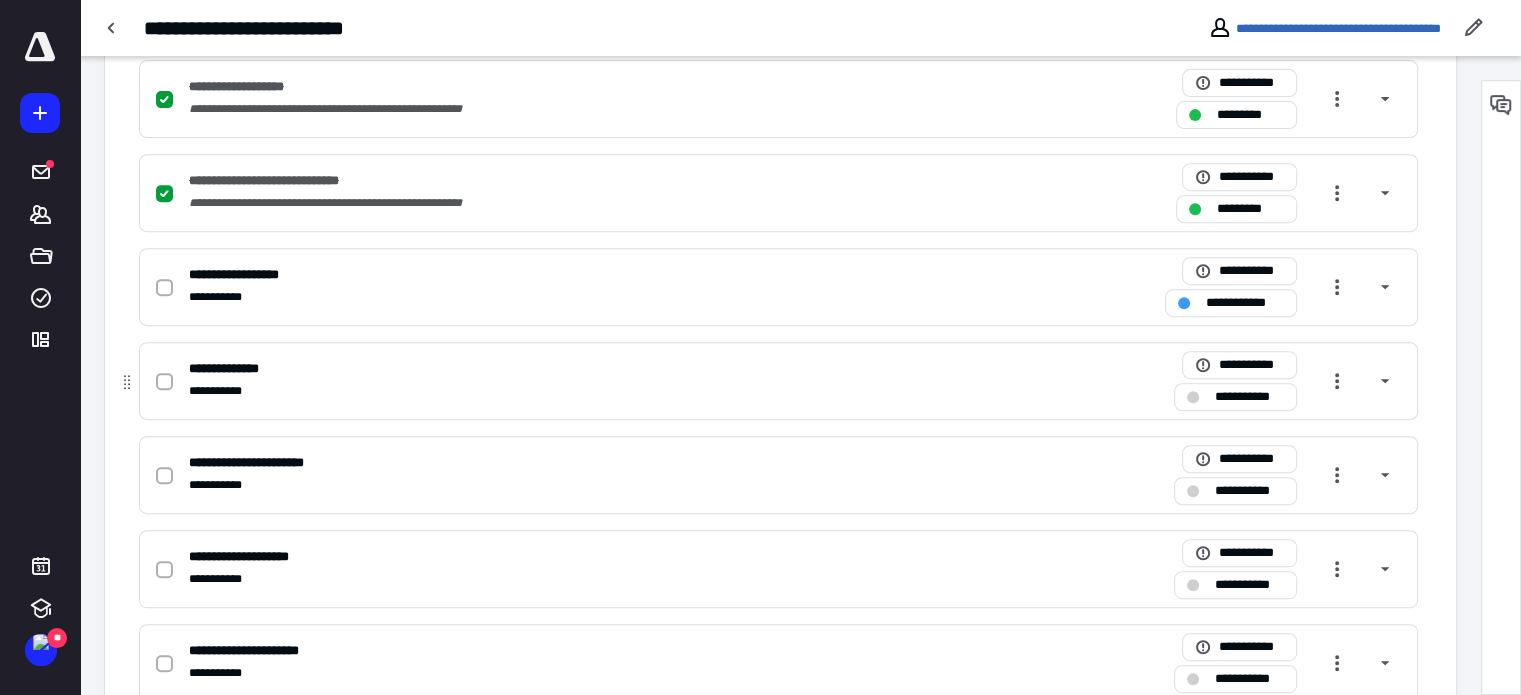 click 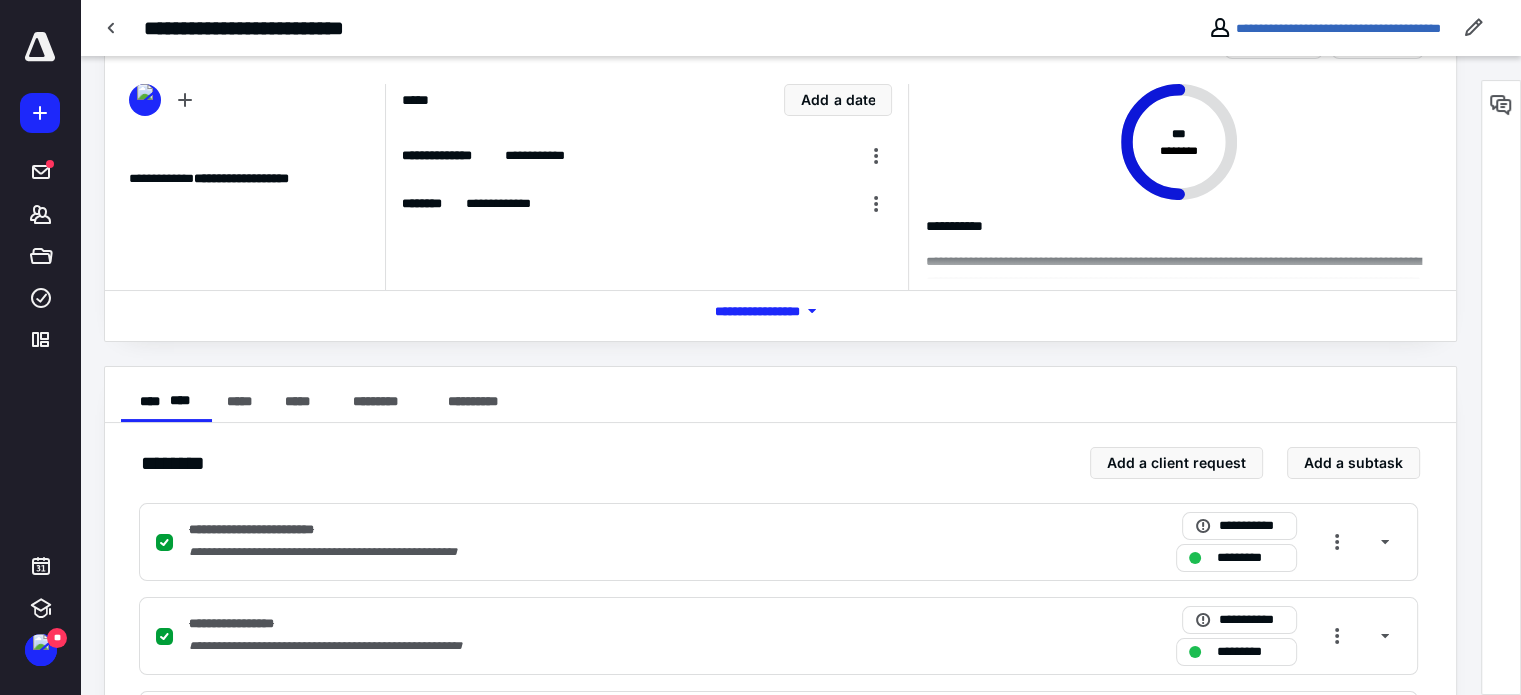 scroll, scrollTop: 0, scrollLeft: 0, axis: both 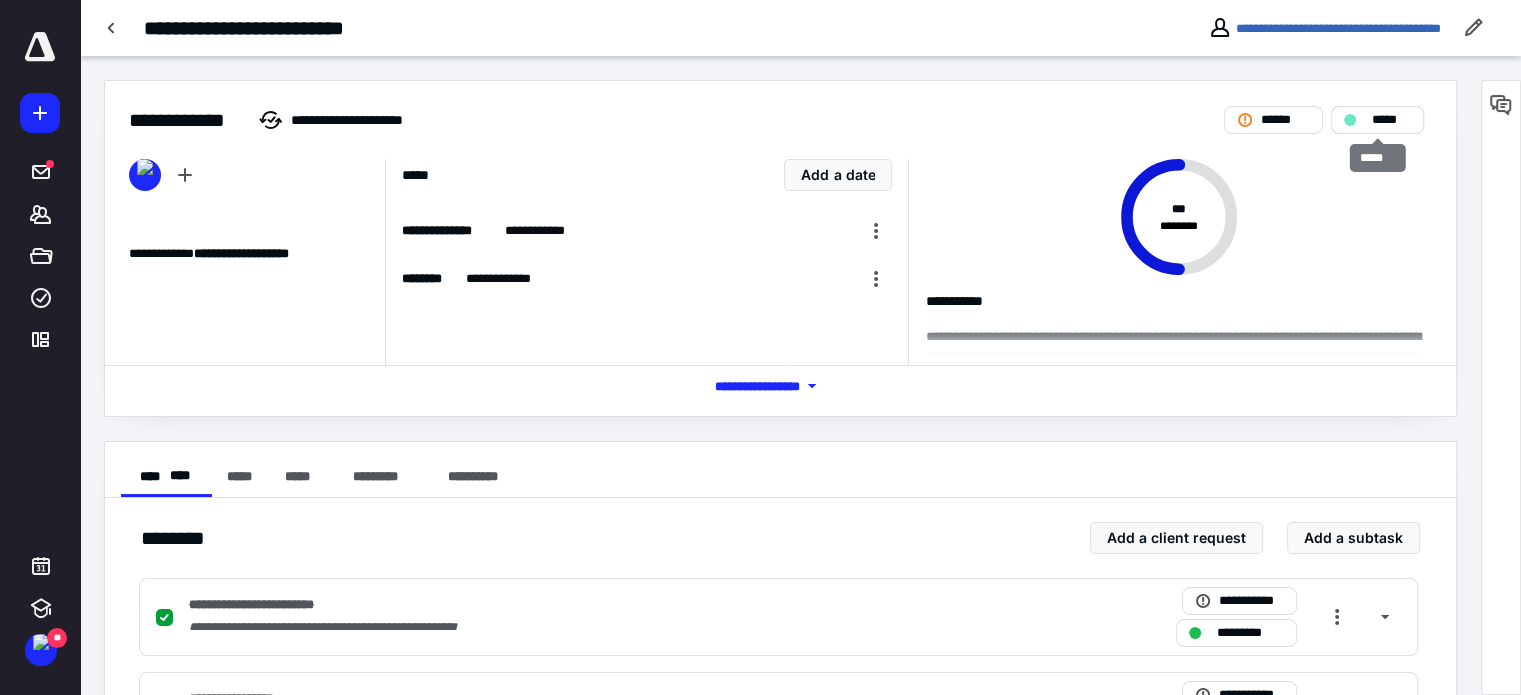 click on "*****" at bounding box center (1377, 120) 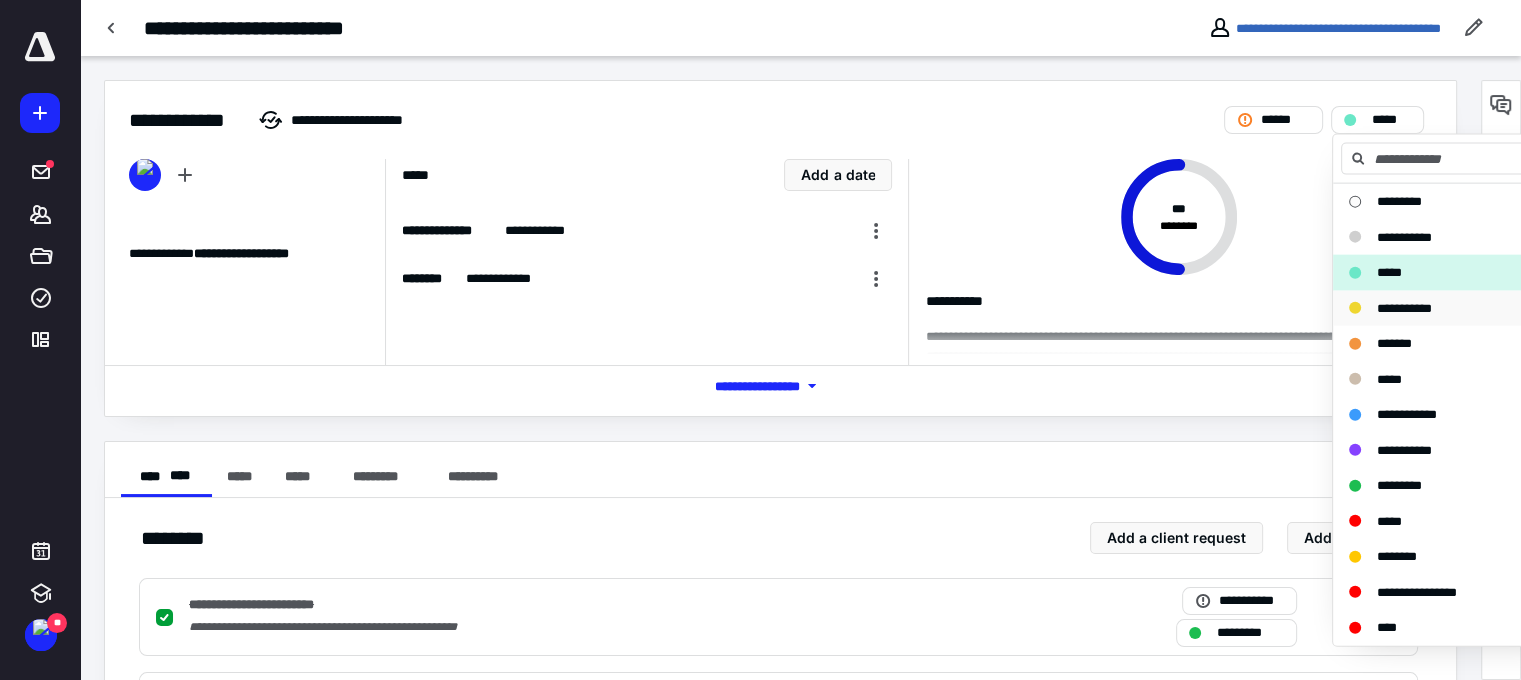 click on "**********" at bounding box center (1444, 308) 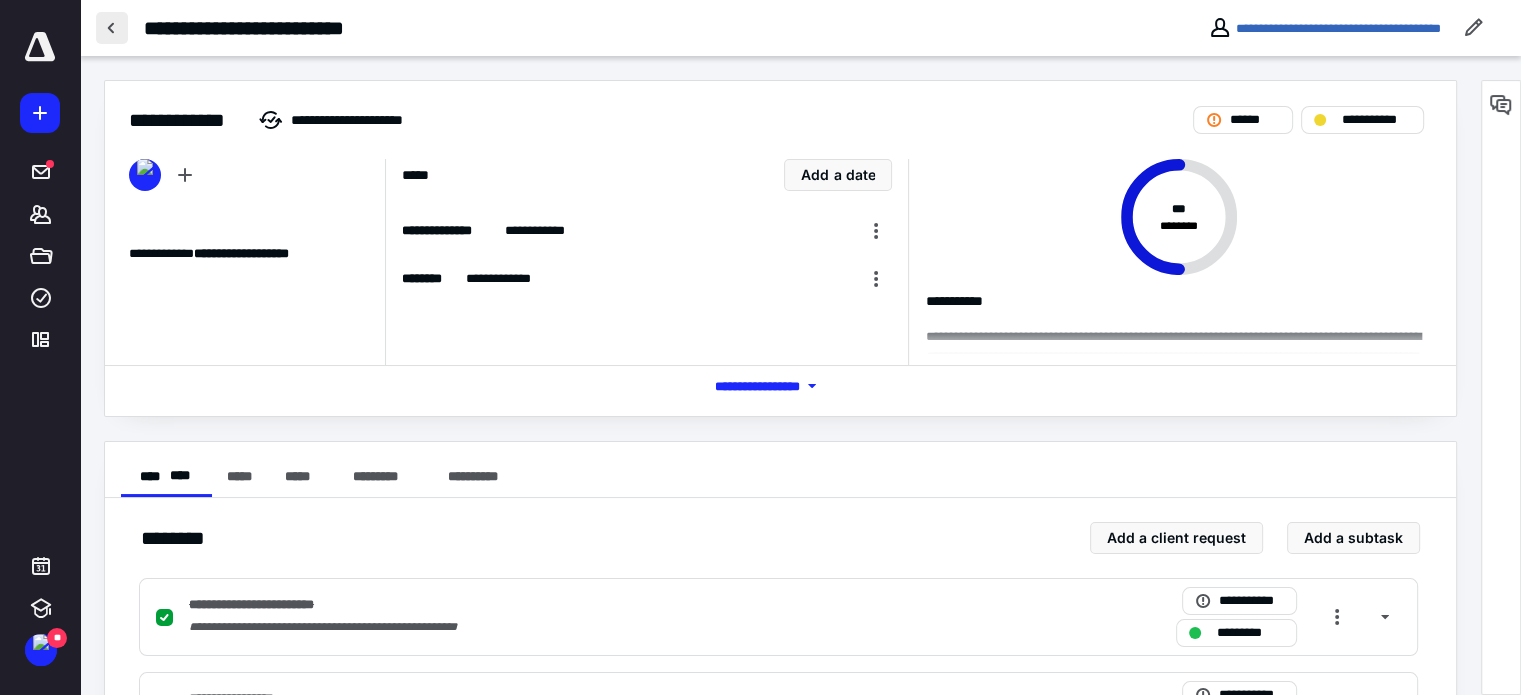 click at bounding box center [112, 28] 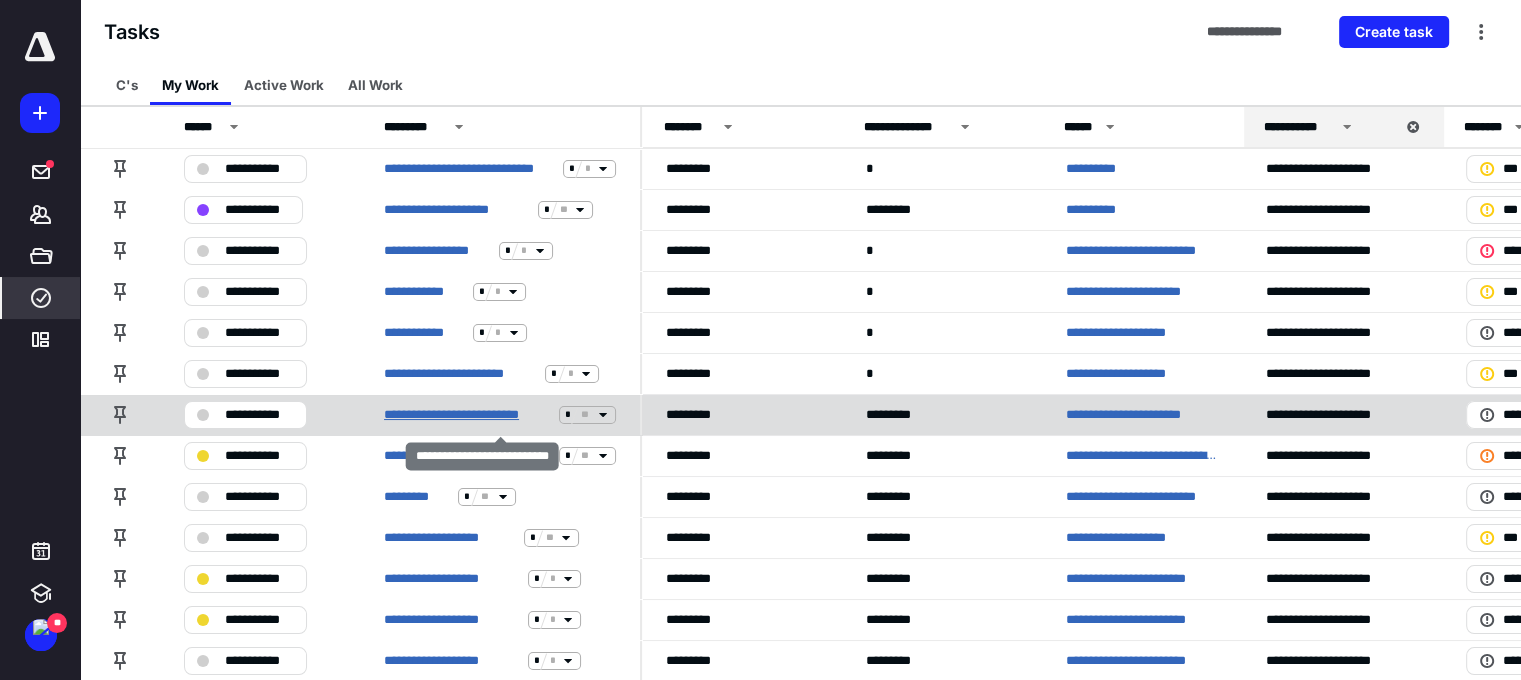 click on "**********" at bounding box center [467, 415] 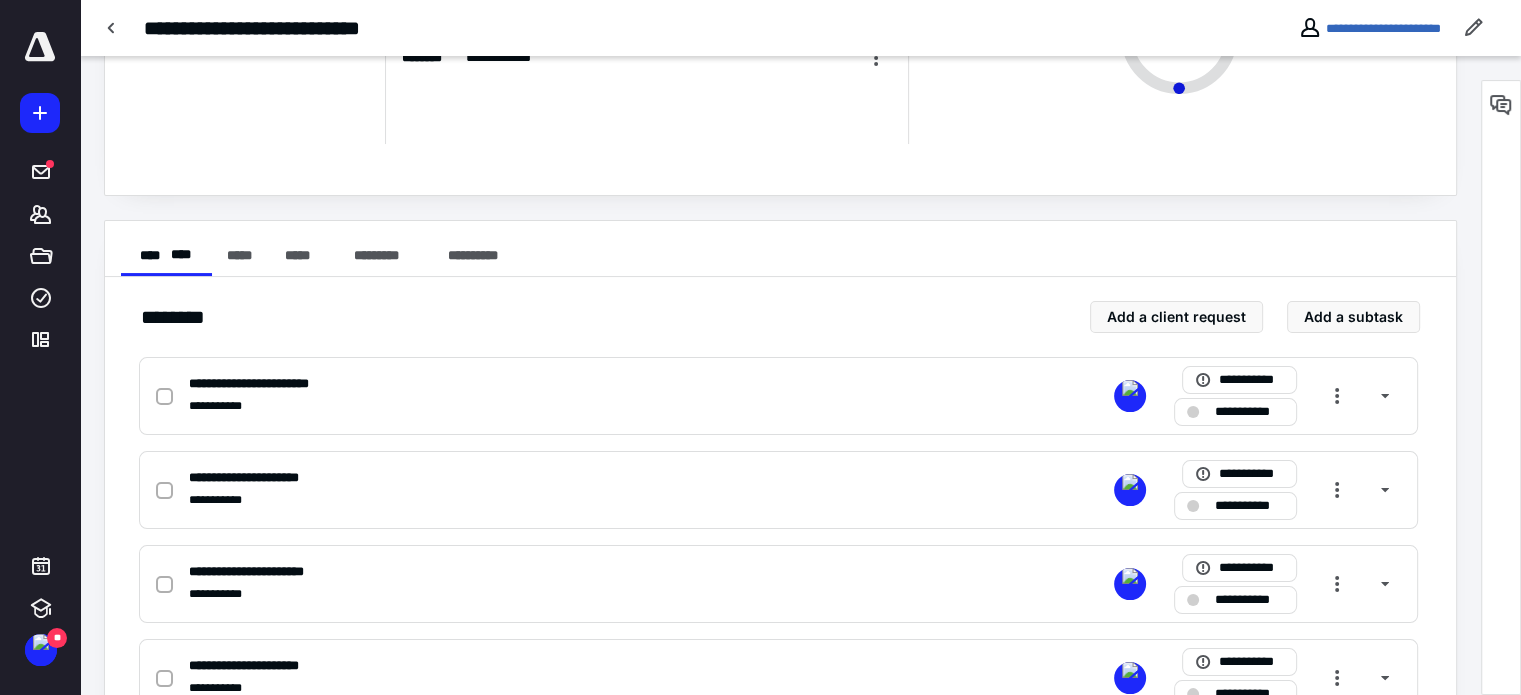 scroll, scrollTop: 300, scrollLeft: 0, axis: vertical 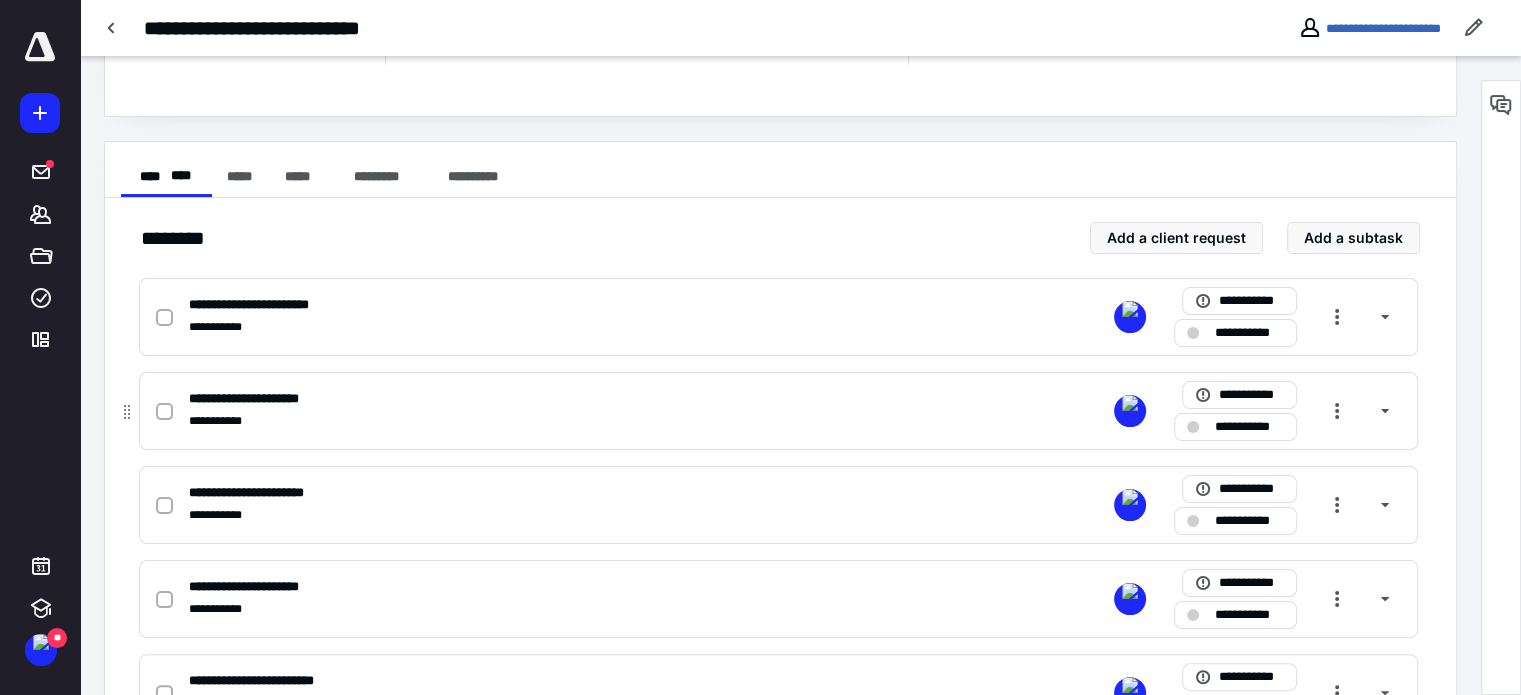 click 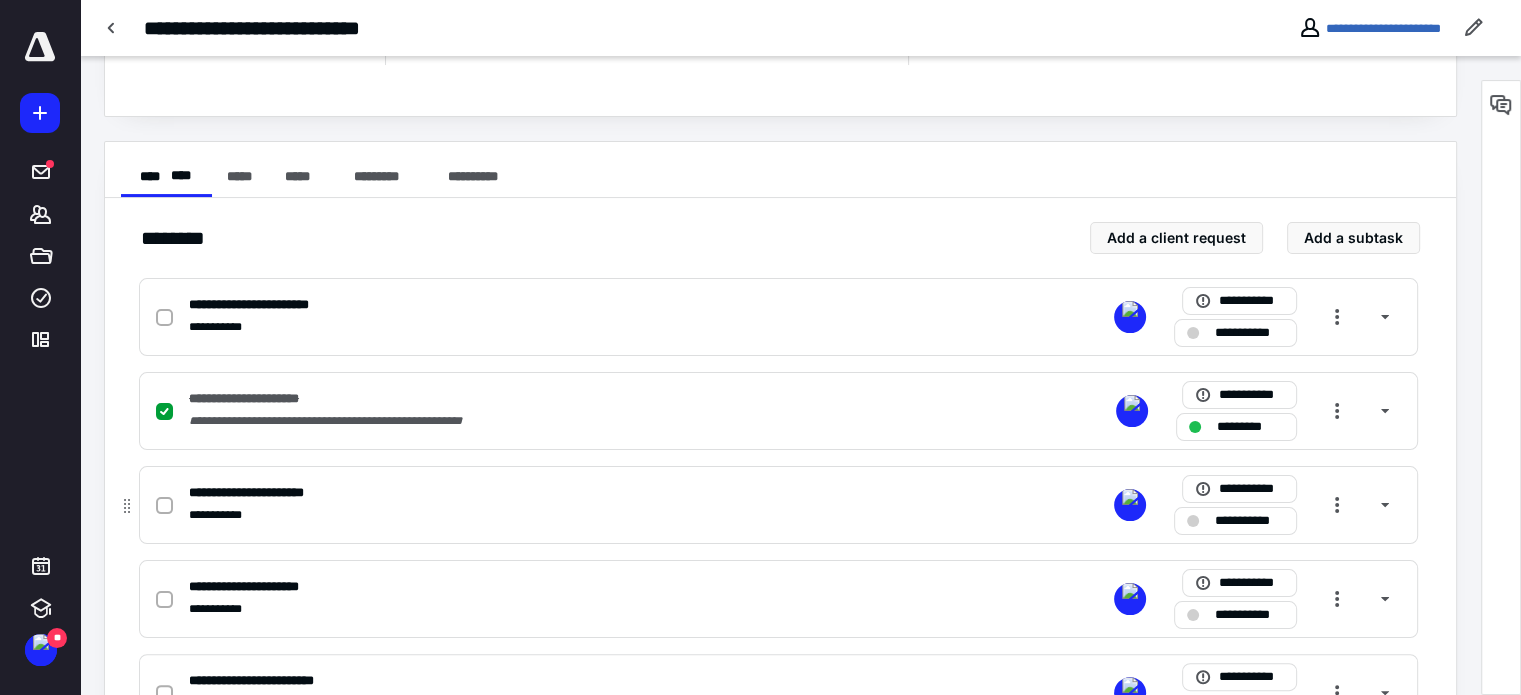 click at bounding box center (164, 506) 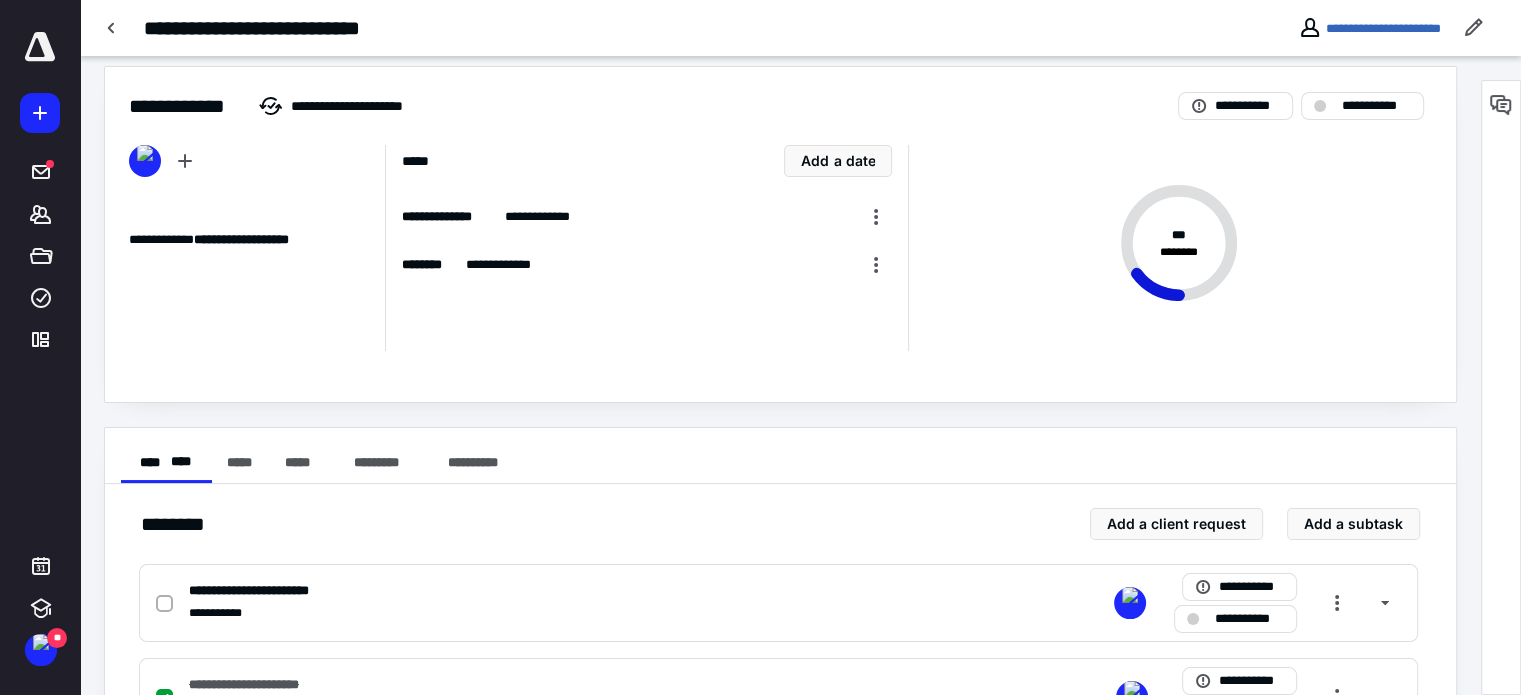 scroll, scrollTop: 0, scrollLeft: 0, axis: both 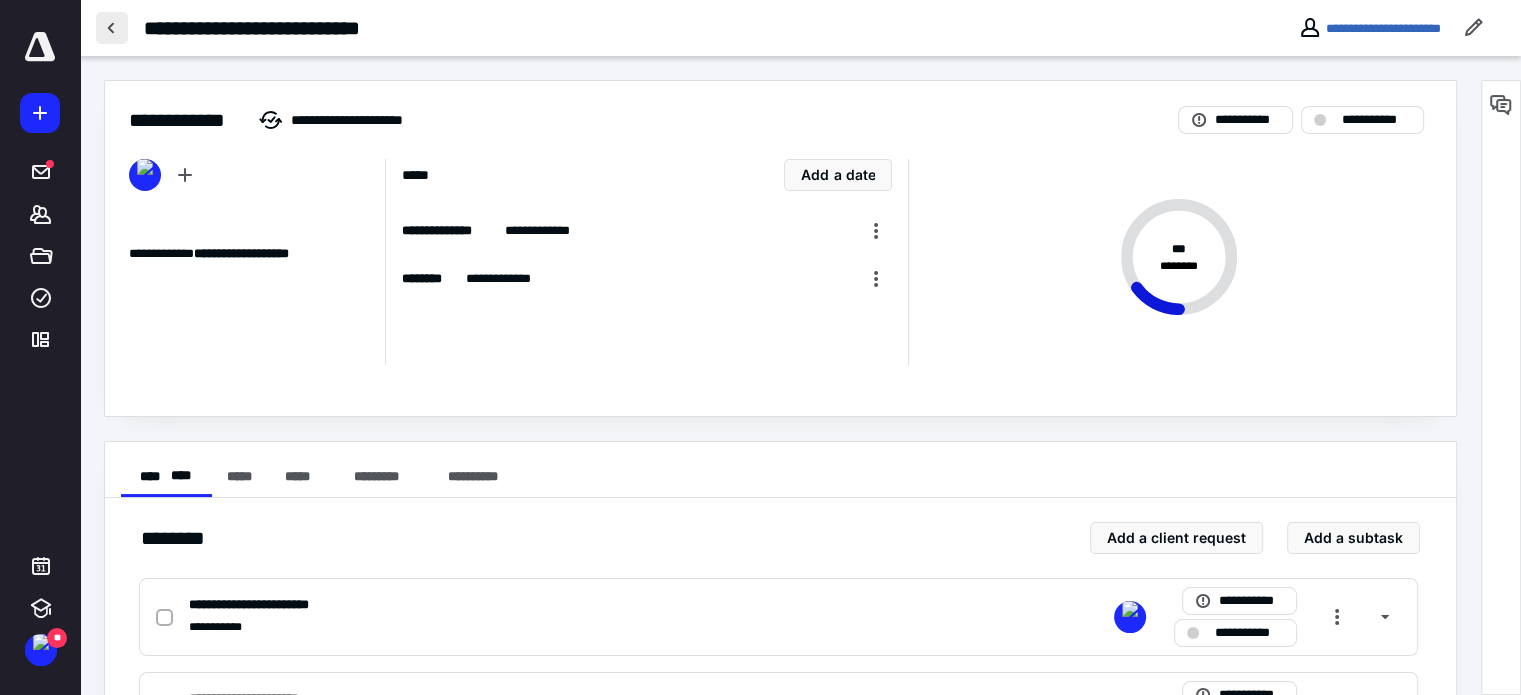 click at bounding box center [112, 28] 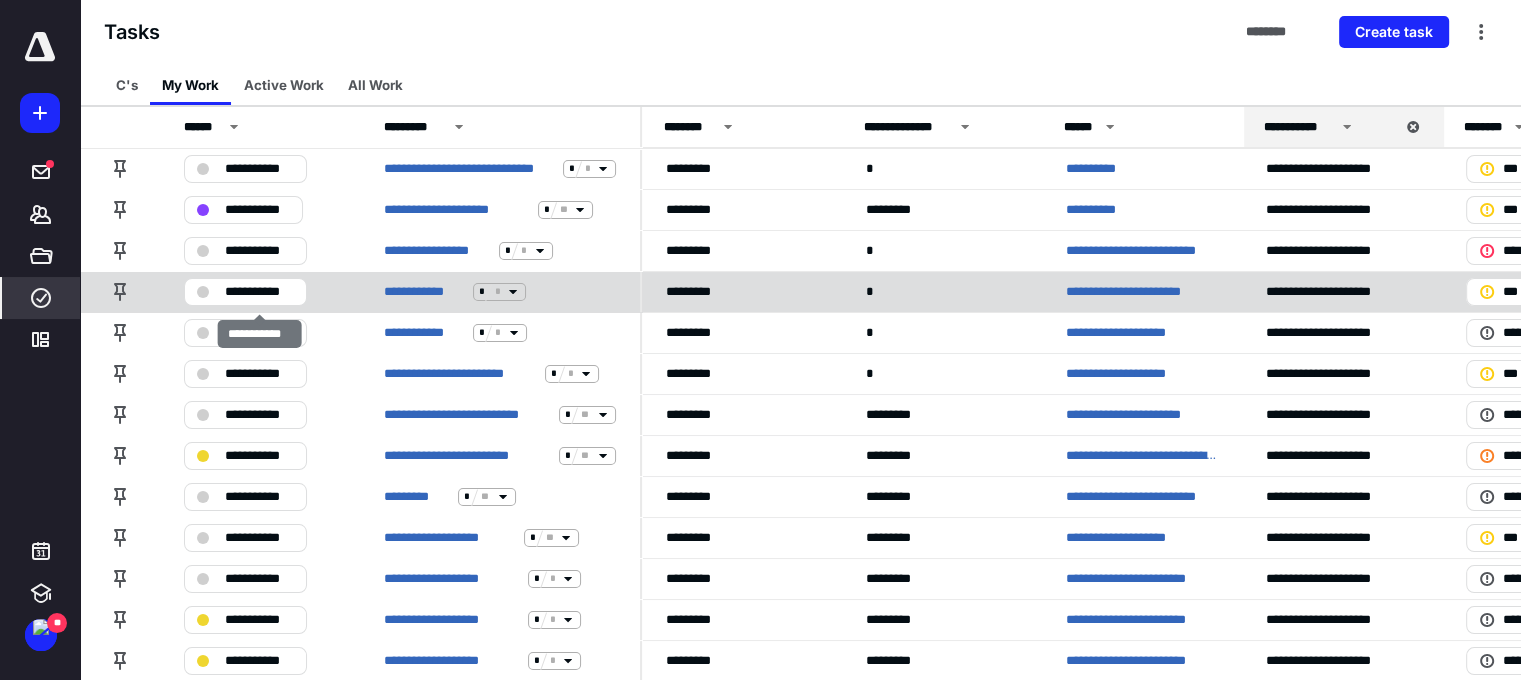 click on "**********" at bounding box center (259, 292) 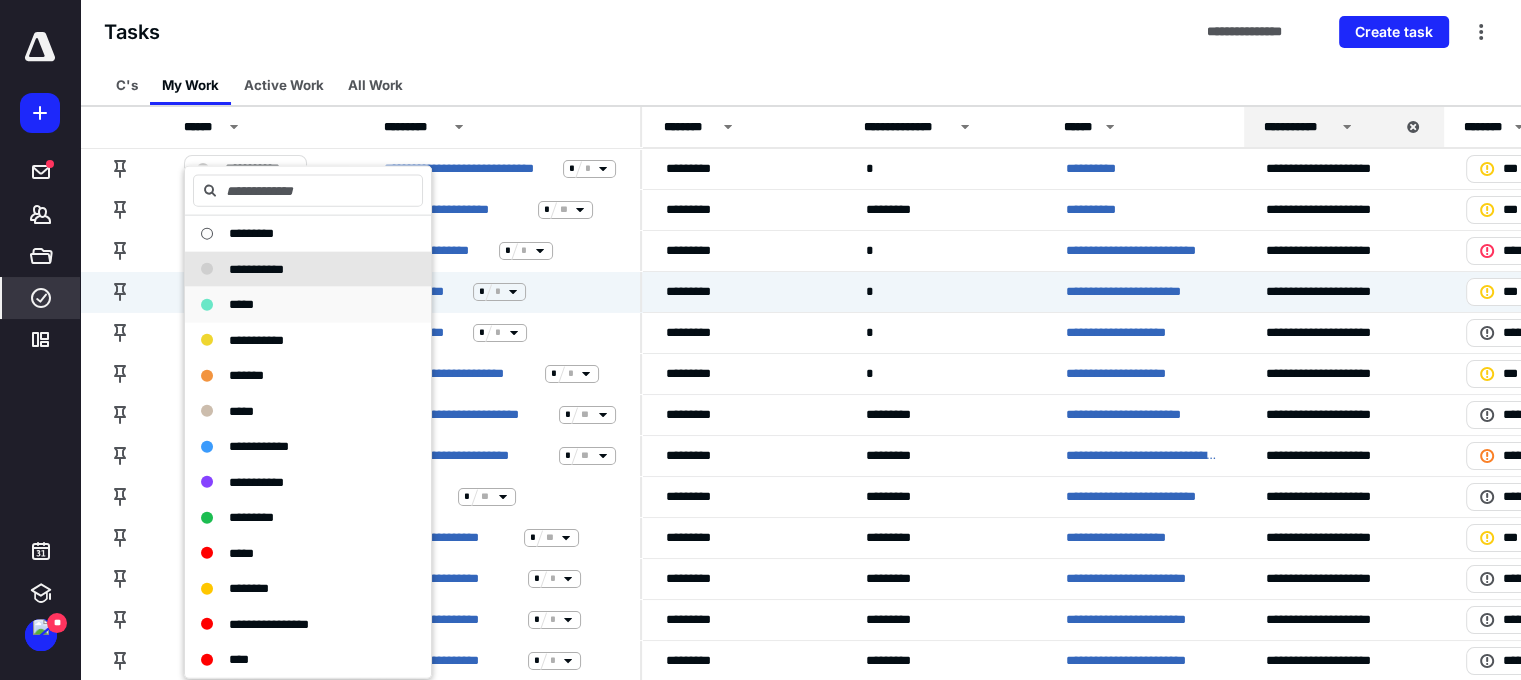 click on "*****" at bounding box center [296, 305] 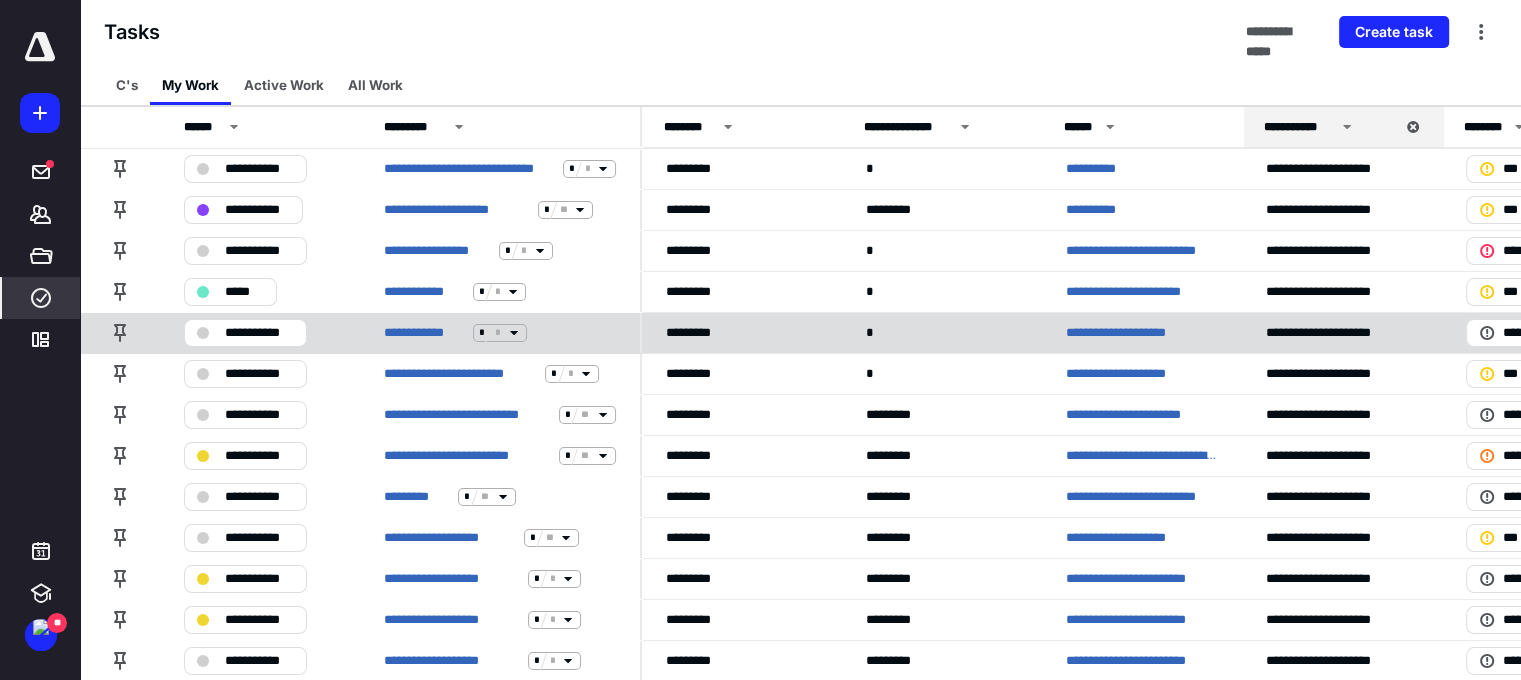 click on "**********" at bounding box center [259, 333] 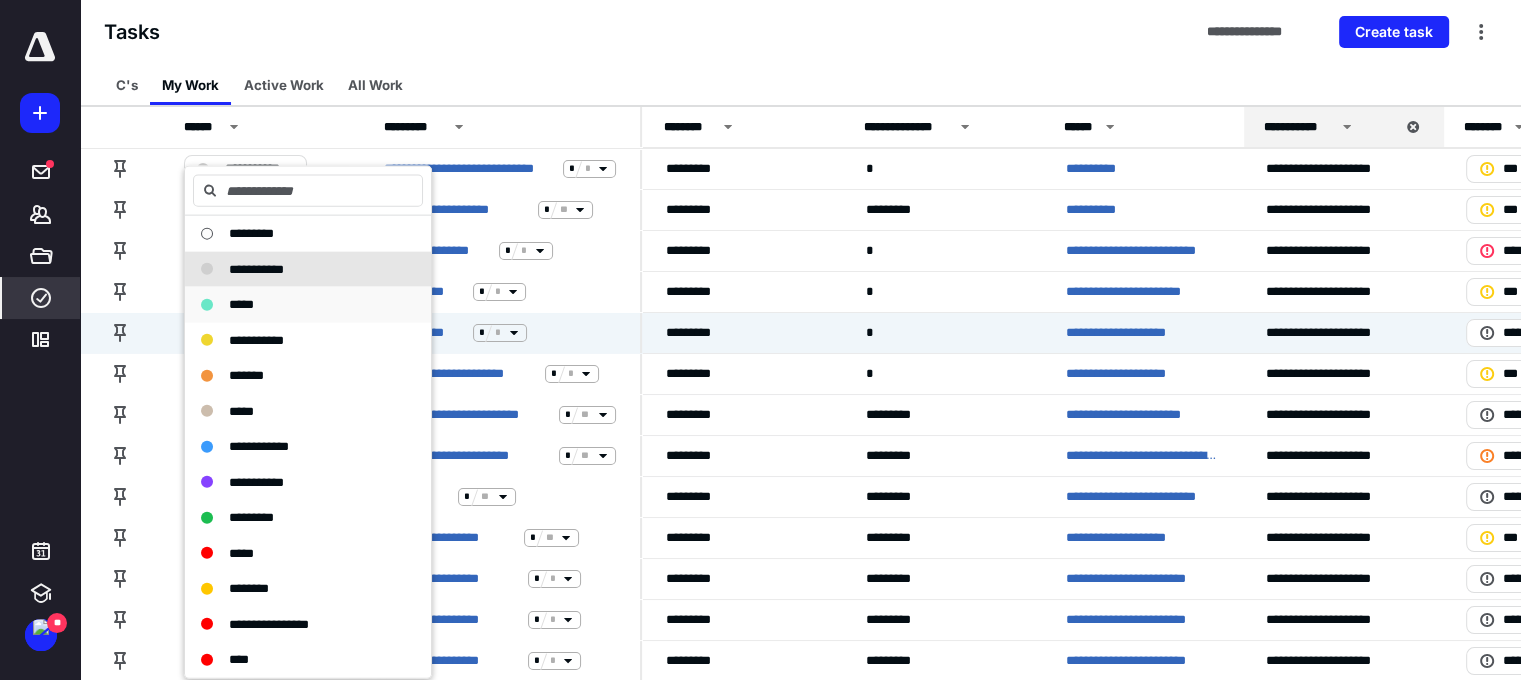 click on "*****" at bounding box center [296, 305] 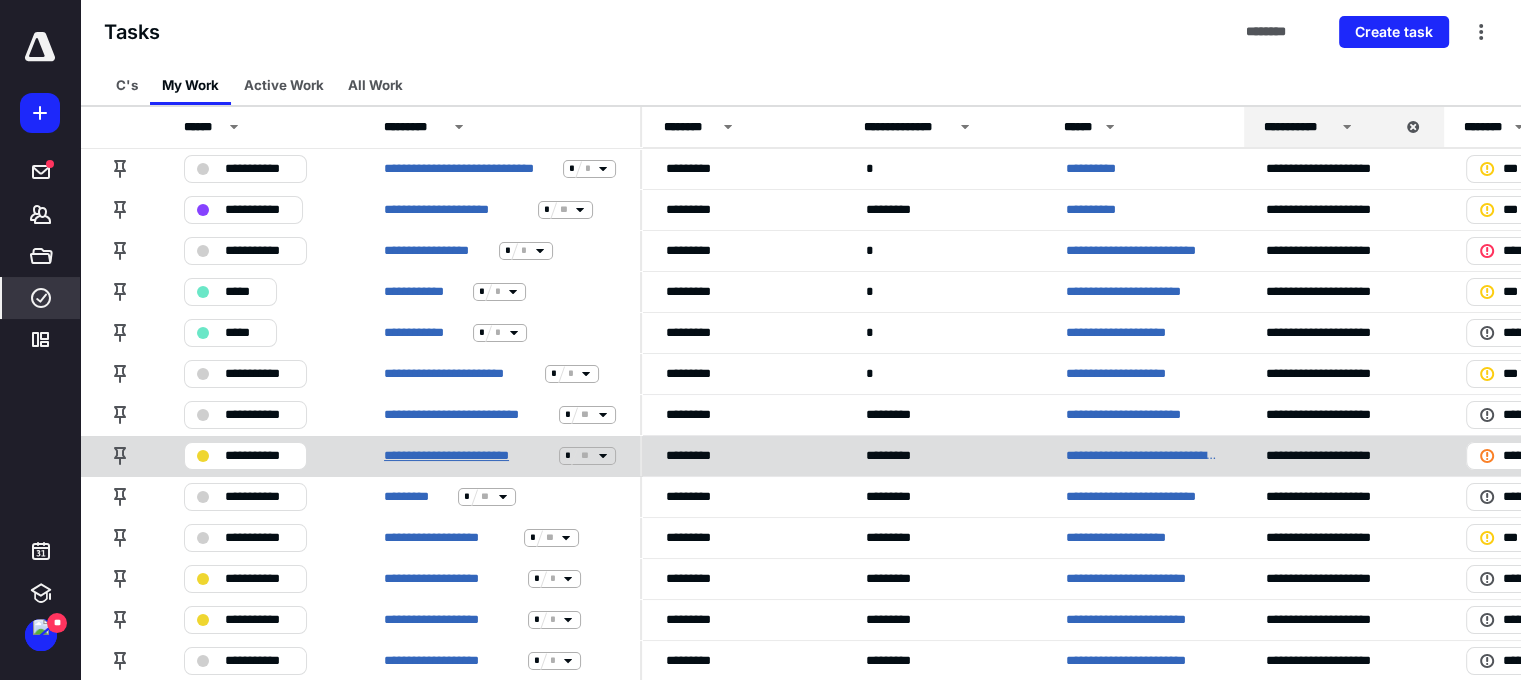 click on "**********" at bounding box center (467, 456) 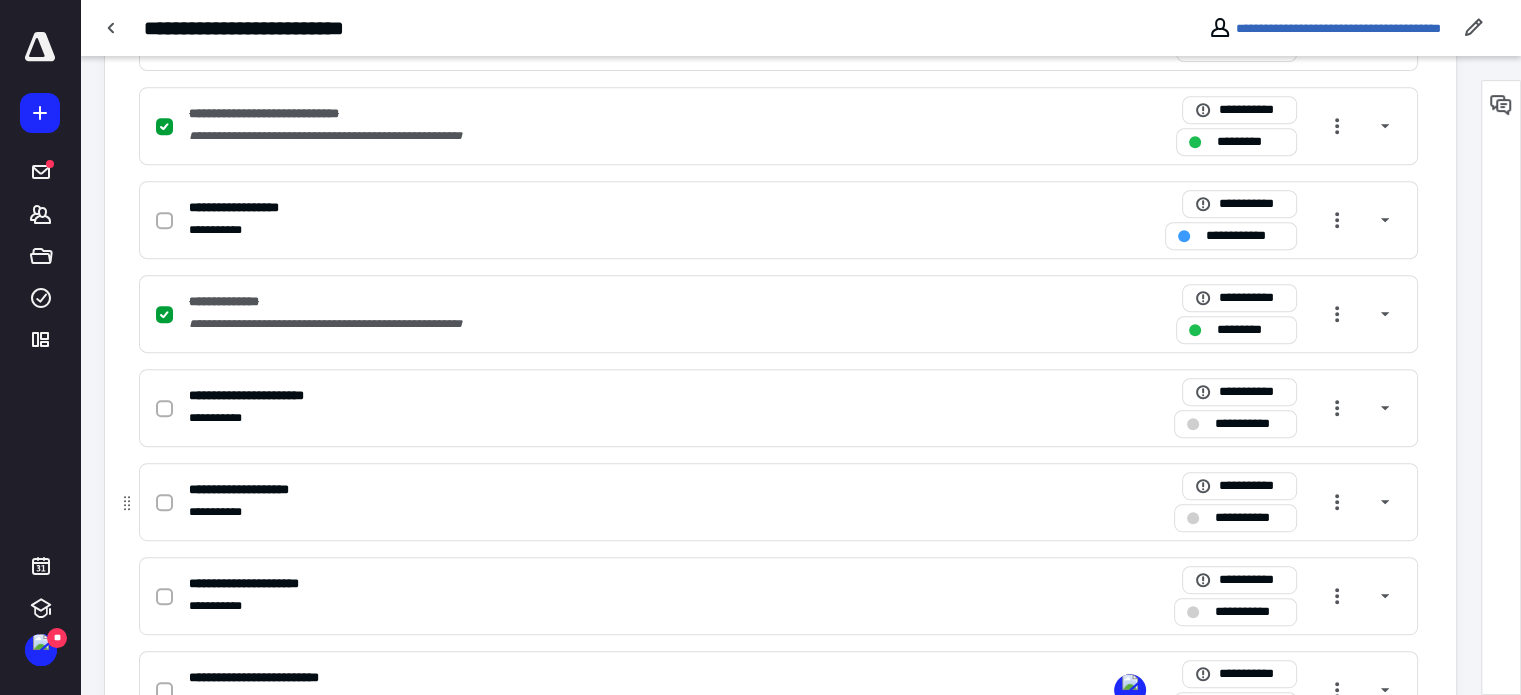 scroll, scrollTop: 900, scrollLeft: 0, axis: vertical 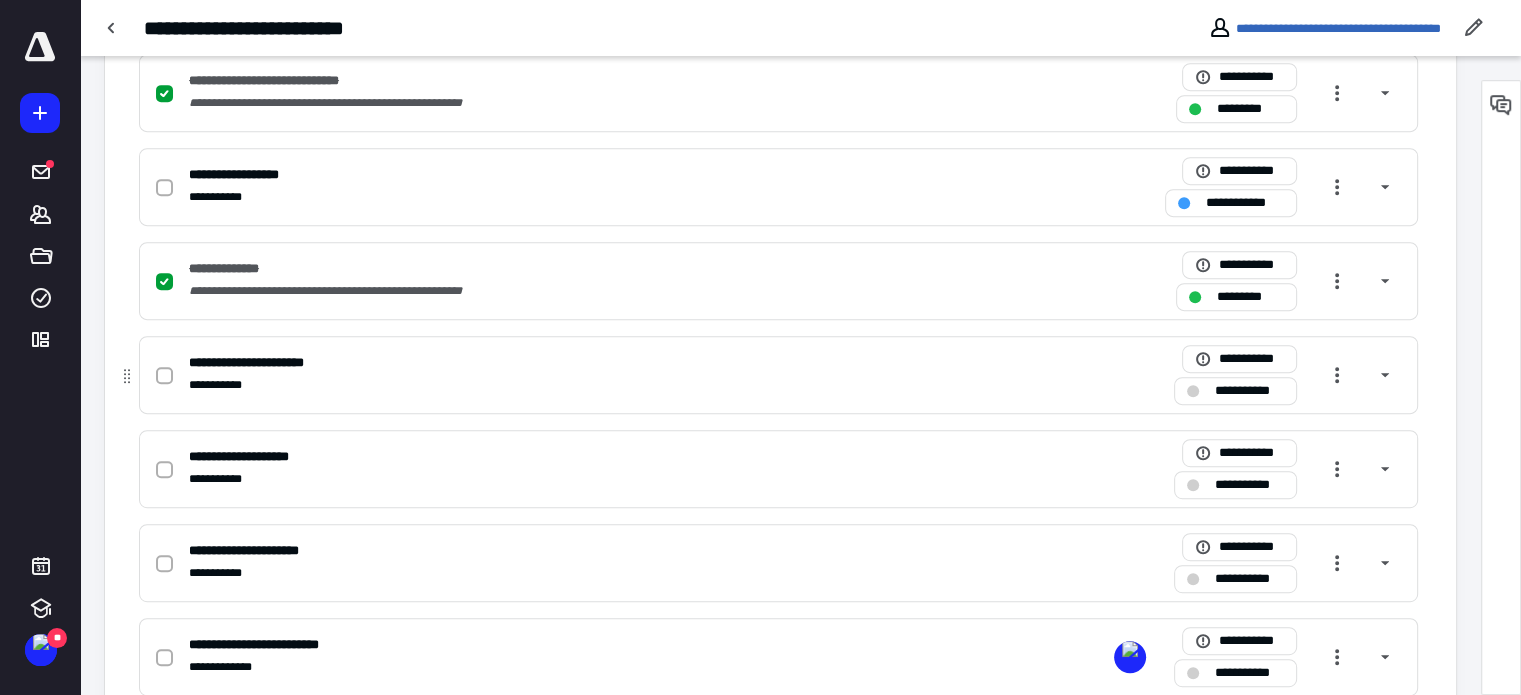 click at bounding box center (168, 375) 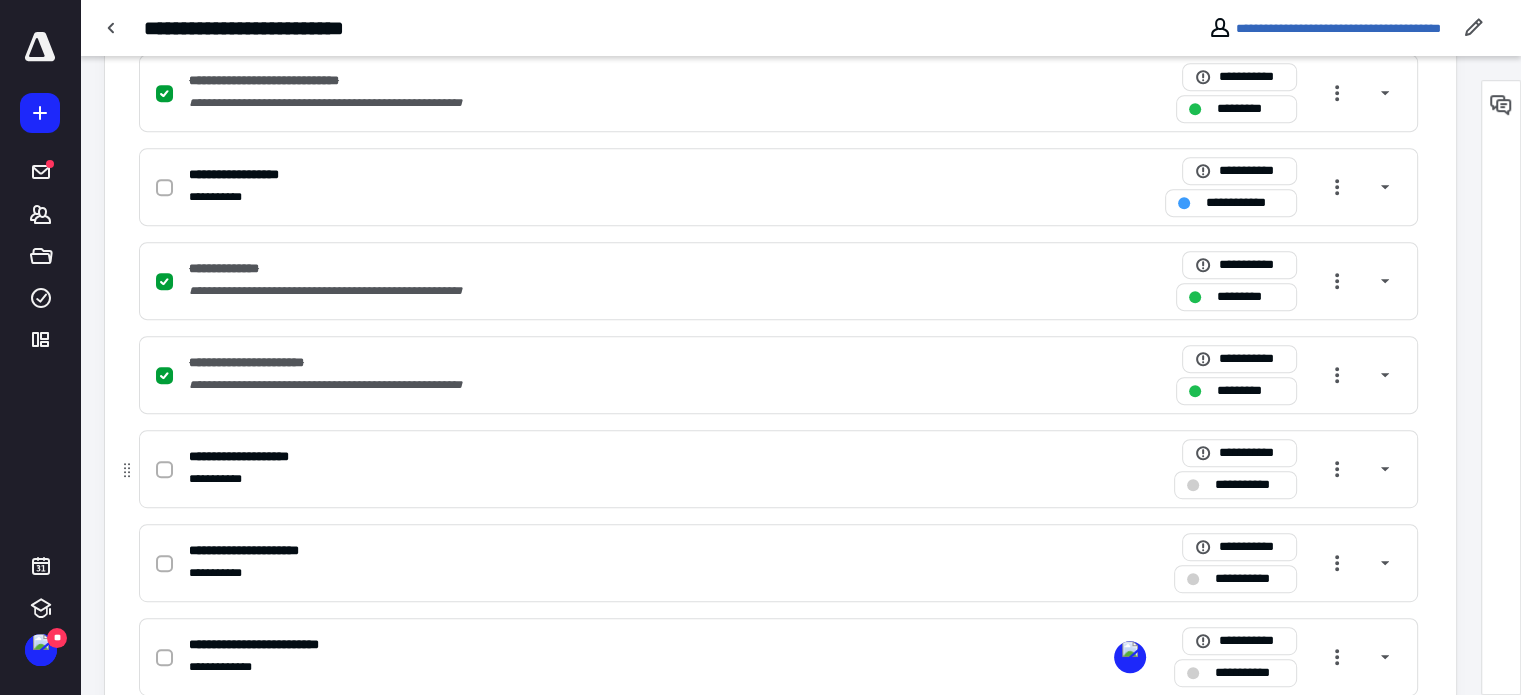 click at bounding box center [164, 470] 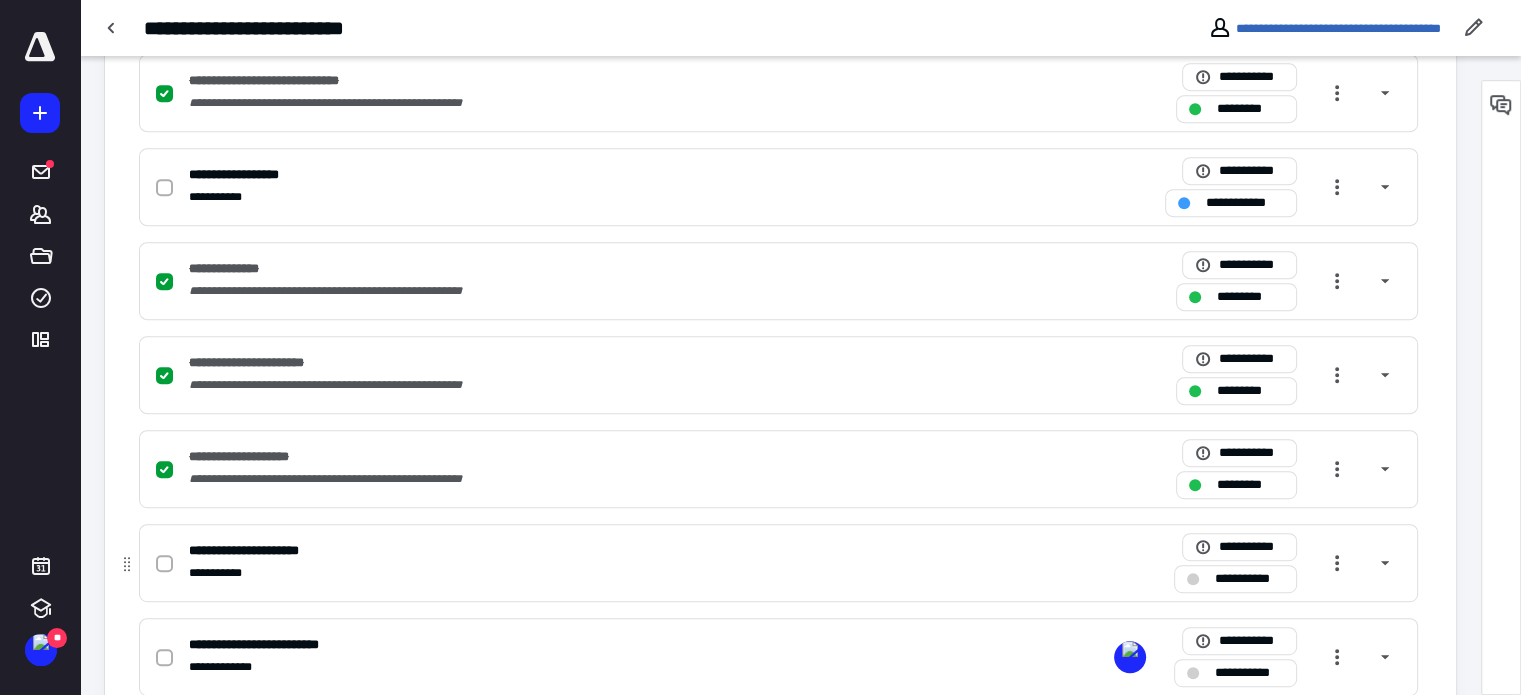 drag, startPoint x: 164, startPoint y: 563, endPoint x: 300, endPoint y: 543, distance: 137.46272 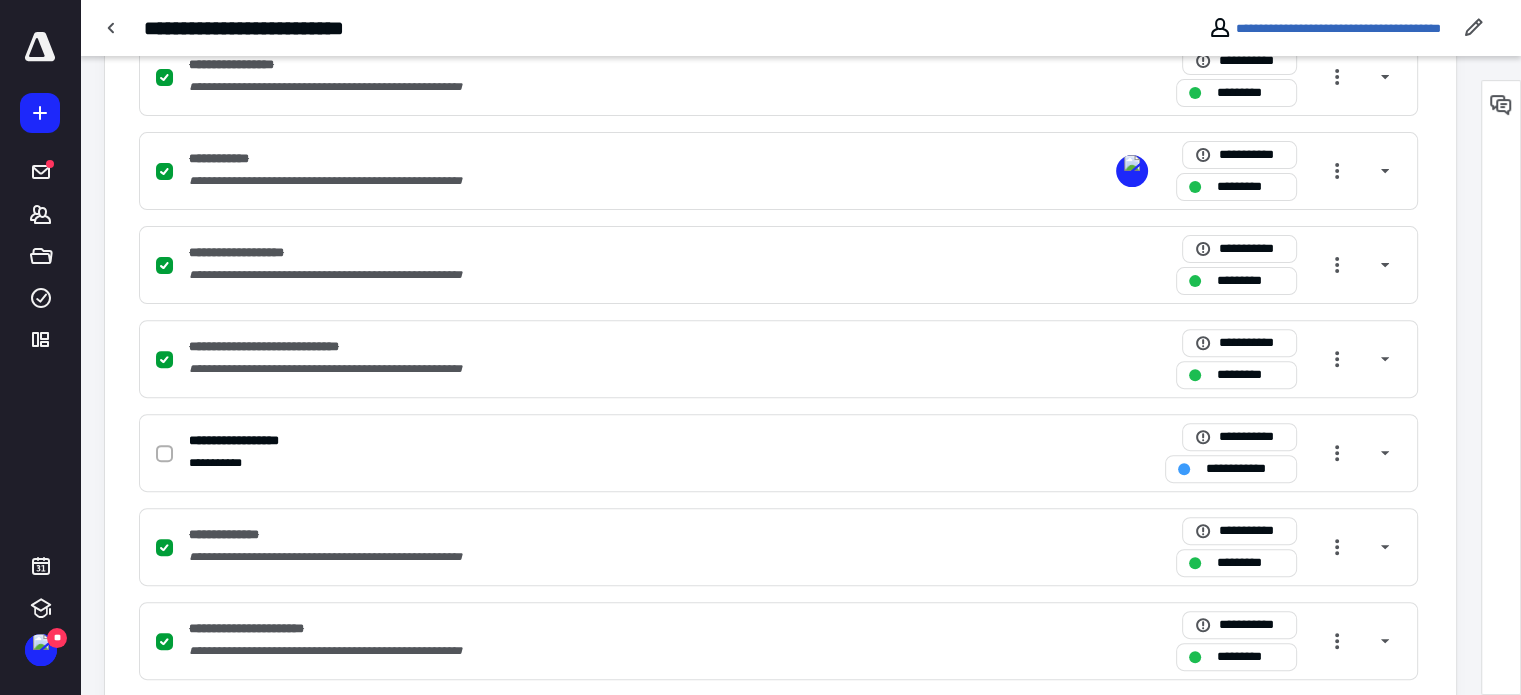 scroll, scrollTop: 600, scrollLeft: 0, axis: vertical 